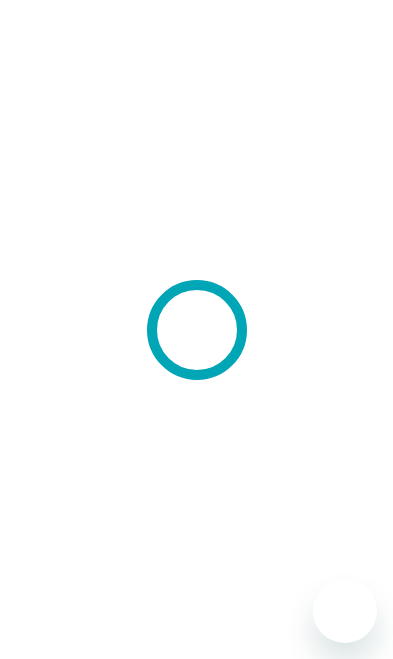 scroll, scrollTop: 0, scrollLeft: 0, axis: both 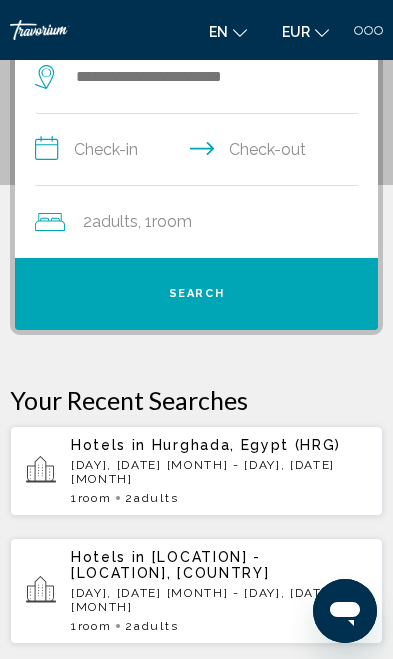 click on "Hotels in    [LOCATION], [LOCATION], [COUNTRY]  [DAY], [DATE] [MONTH] - [DAY], [DATE] [MONTH]  1  Room rooms 2  Adult Adults" at bounding box center (219, 712) 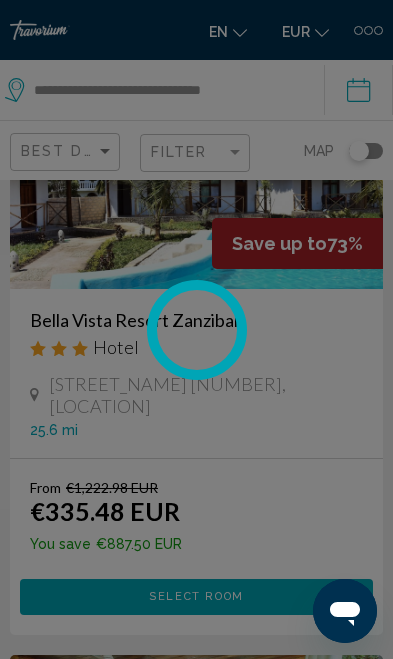 scroll, scrollTop: 0, scrollLeft: 0, axis: both 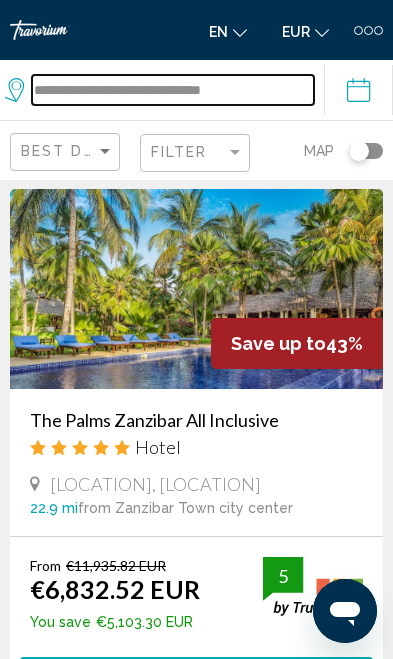 click on "**********" at bounding box center [173, 90] 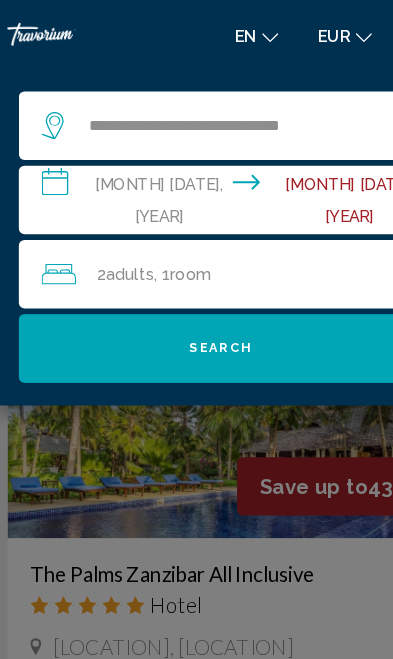 click on "**********" at bounding box center [200, 178] 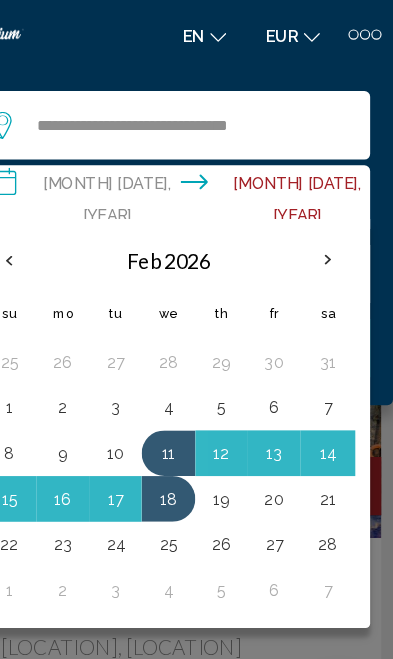 click on "24" at bounding box center [150, 477] 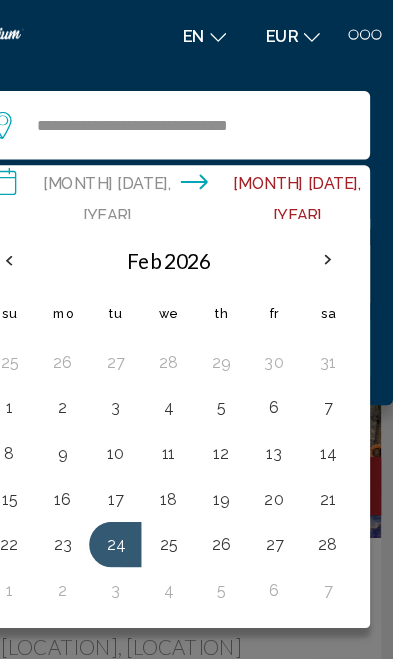 click on "14" at bounding box center (336, 397) 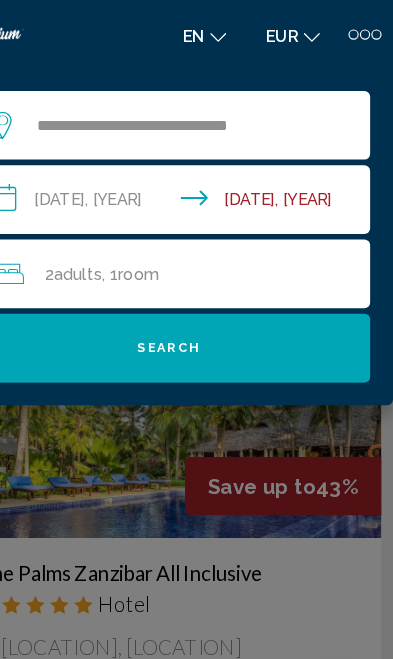 click on "2  Adult Adults , 1  Room rooms" 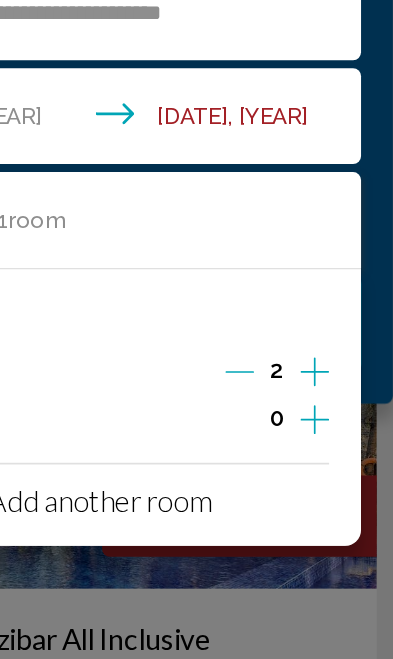 click 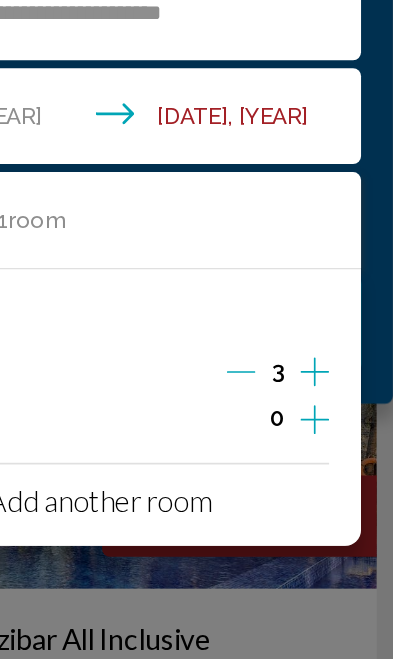 click 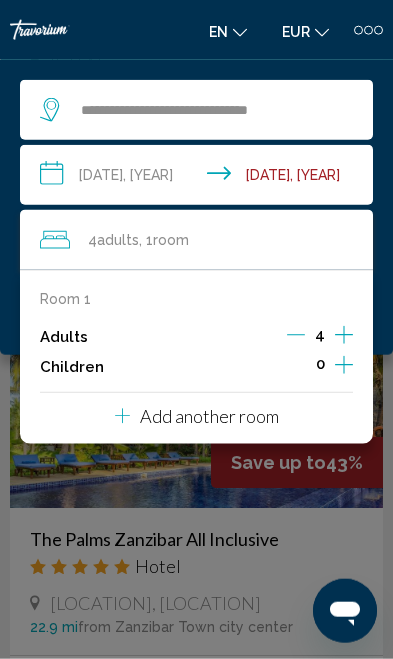 click on "**********" 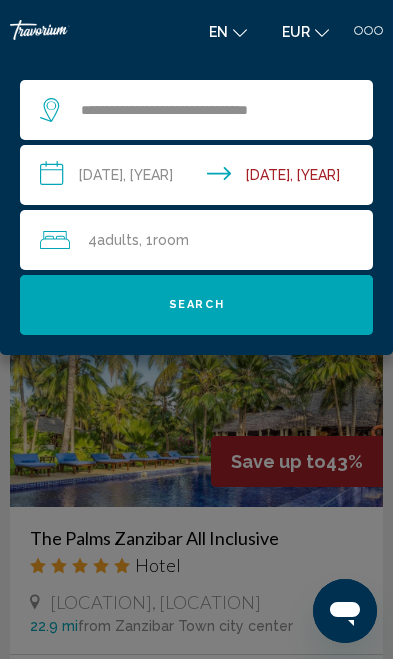 click on "Search" 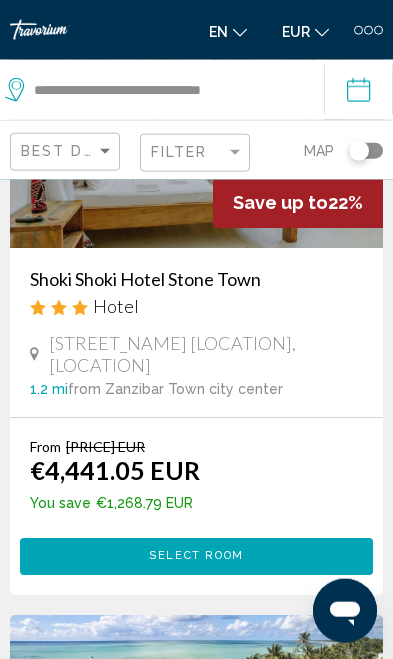 scroll, scrollTop: 5667, scrollLeft: 0, axis: vertical 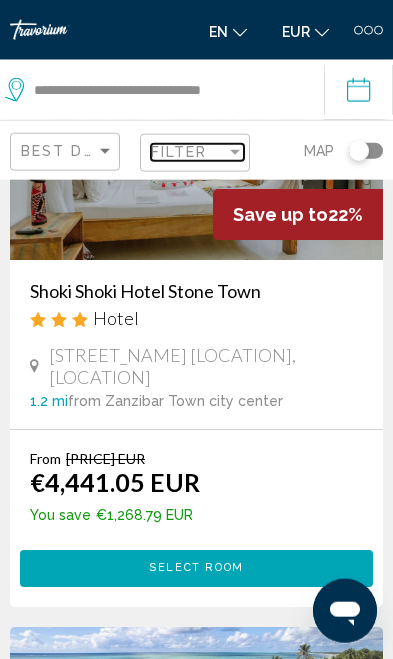 click on "Filter" at bounding box center (179, 152) 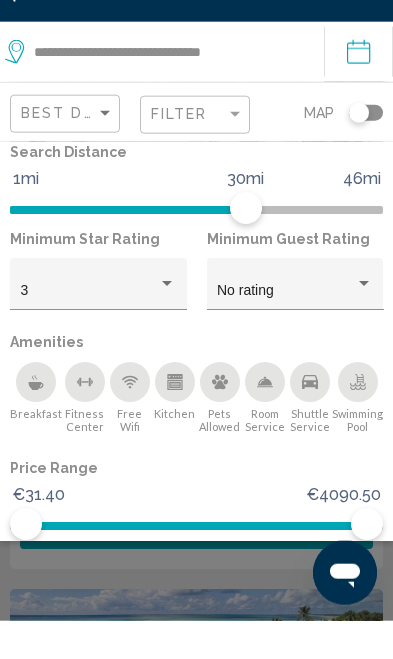 scroll, scrollTop: 231, scrollLeft: 0, axis: vertical 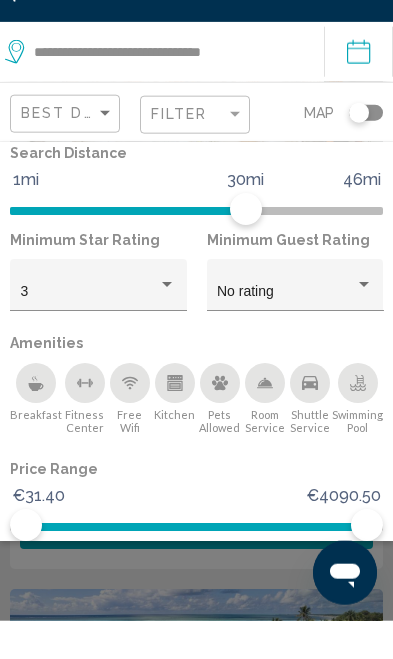 click at bounding box center (167, 322) 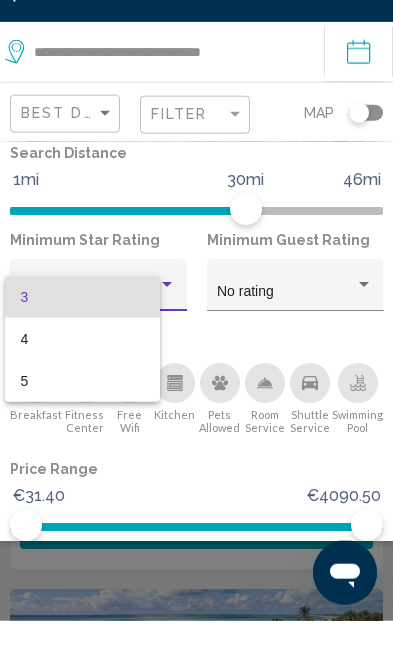 scroll, scrollTop: 5706, scrollLeft: 0, axis: vertical 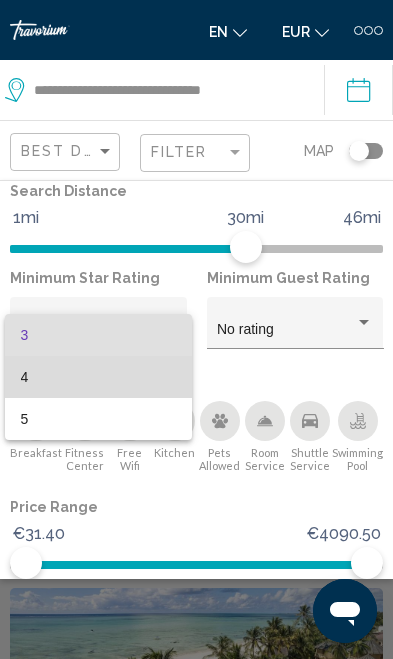 click on "4" at bounding box center (99, 377) 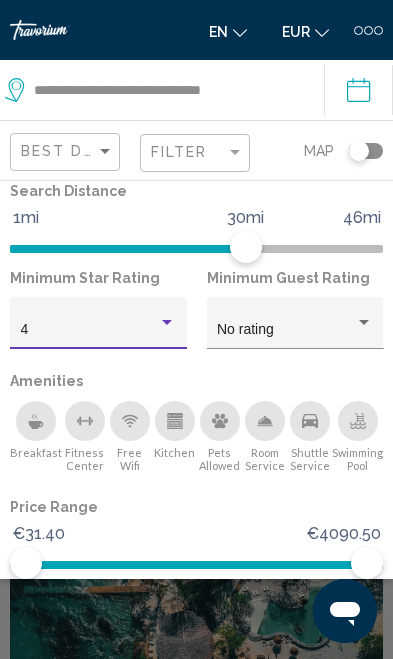 click on "Show Results" 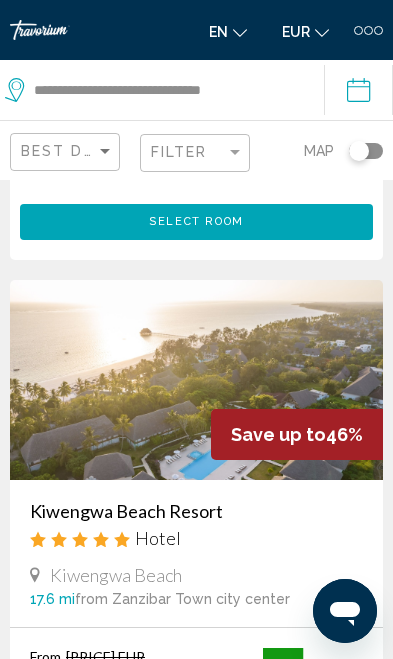 scroll, scrollTop: 542, scrollLeft: 0, axis: vertical 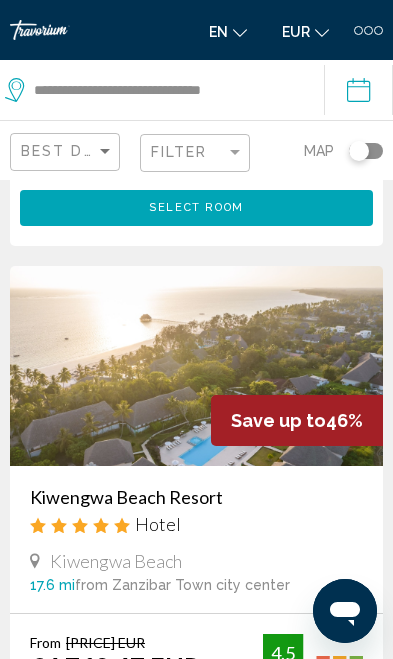 click at bounding box center [196, 366] 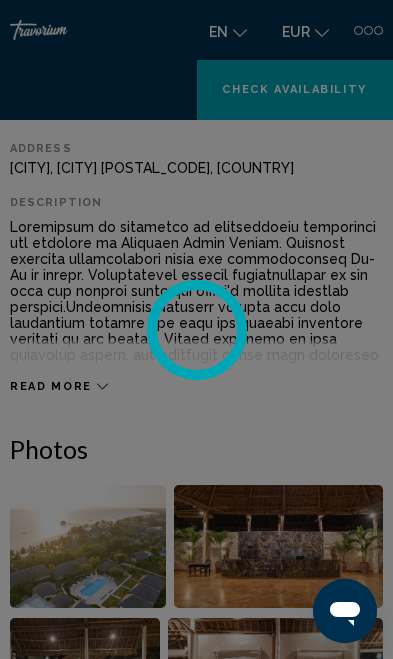 scroll, scrollTop: 0, scrollLeft: 0, axis: both 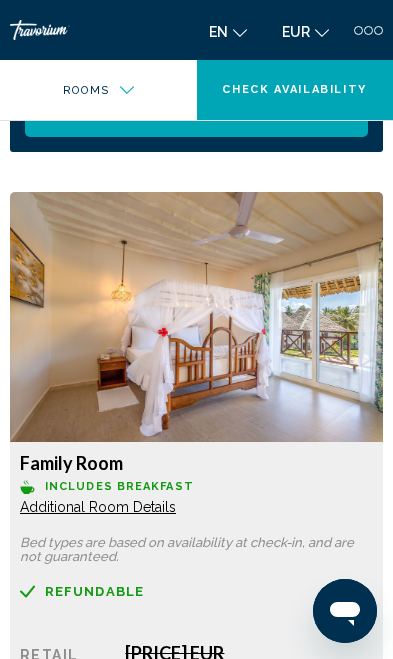 click on "Additional Room Details" at bounding box center (98, 507) 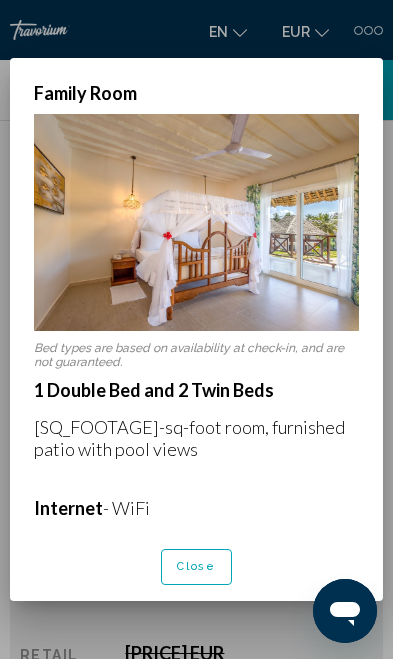 scroll, scrollTop: 0, scrollLeft: 0, axis: both 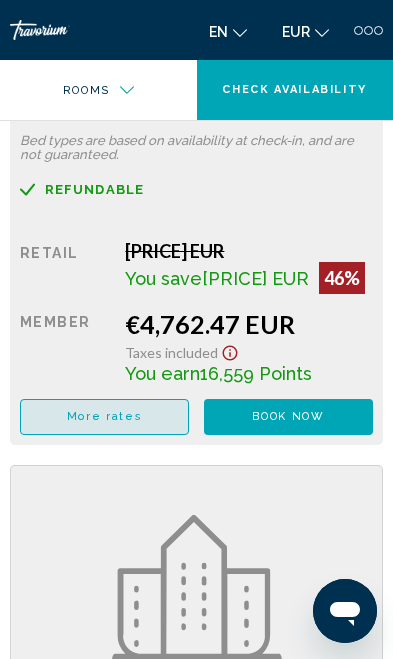 click on "More rates" at bounding box center (105, 416) 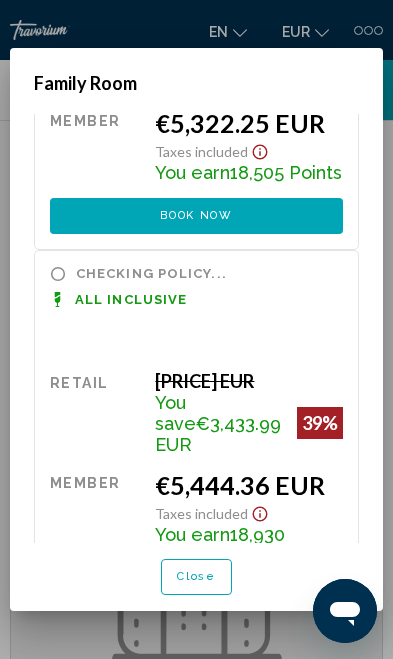 scroll, scrollTop: 946, scrollLeft: 0, axis: vertical 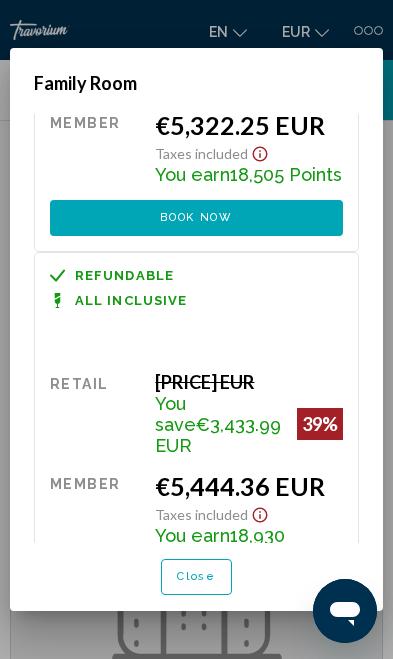 click on "Close" at bounding box center [196, 576] 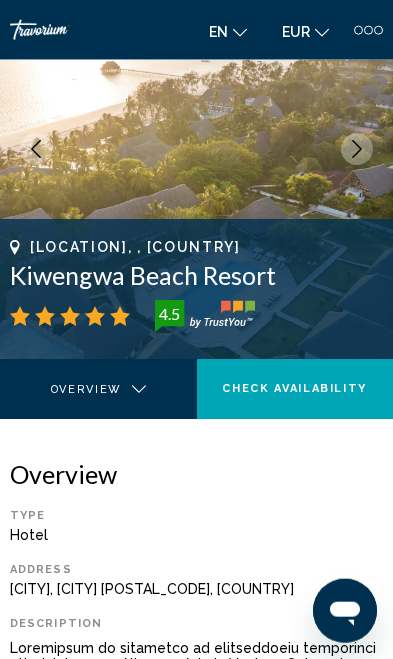 scroll, scrollTop: 127, scrollLeft: 0, axis: vertical 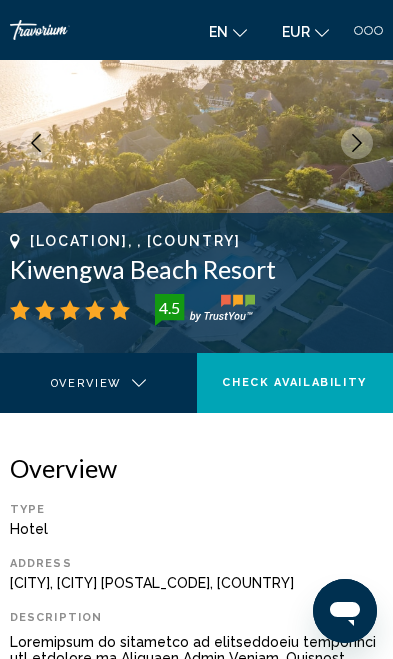 click 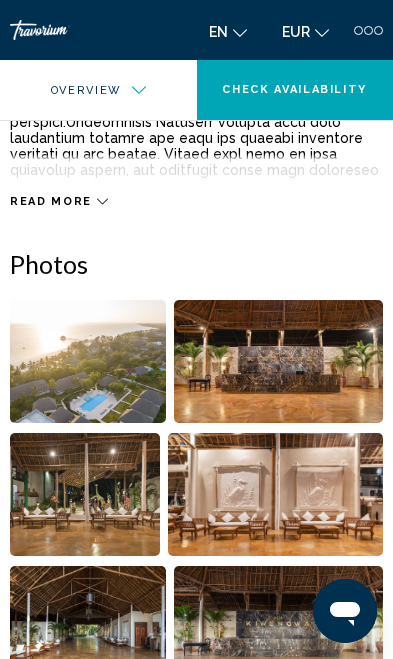 scroll, scrollTop: 731, scrollLeft: 0, axis: vertical 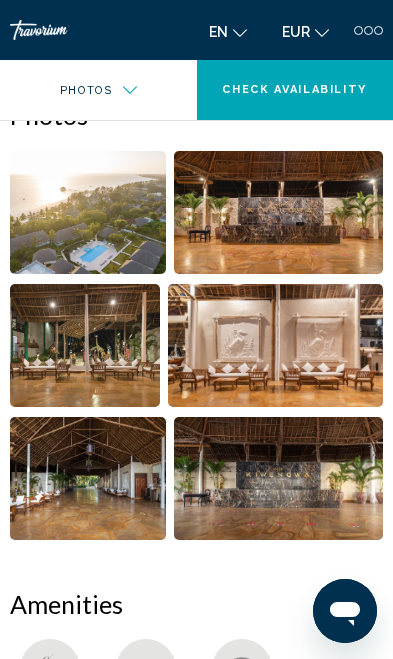 click at bounding box center (278, 478) 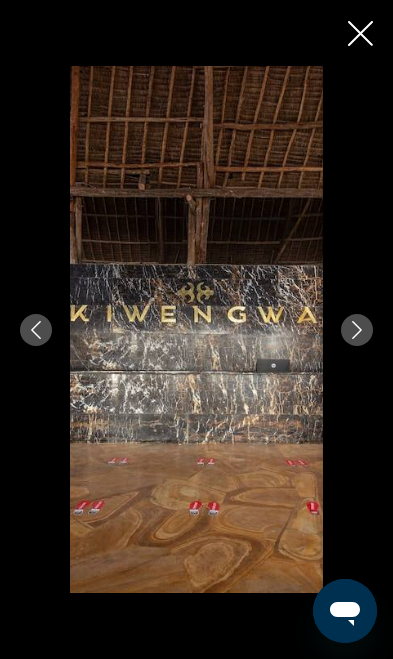 click 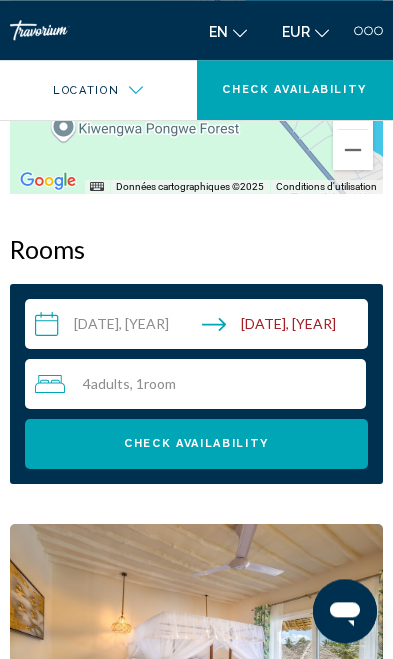 scroll, scrollTop: 2225, scrollLeft: 0, axis: vertical 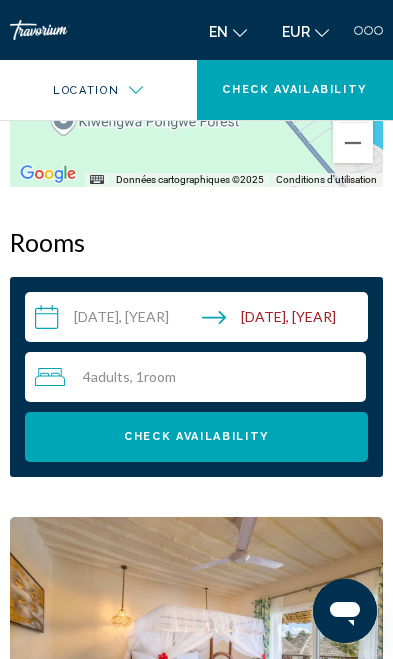 click on "4  Adult Adults , 1  Room rooms" at bounding box center (200, 377) 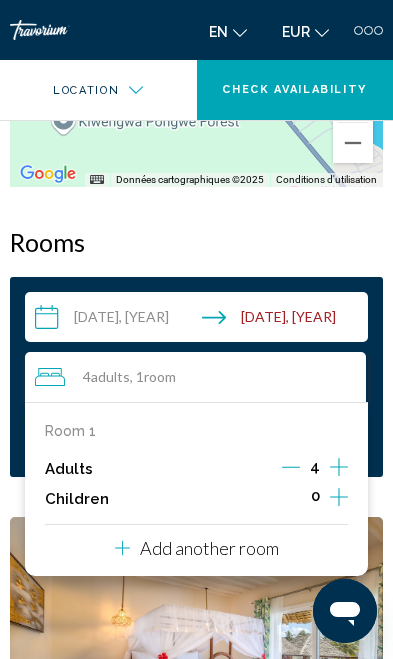 click 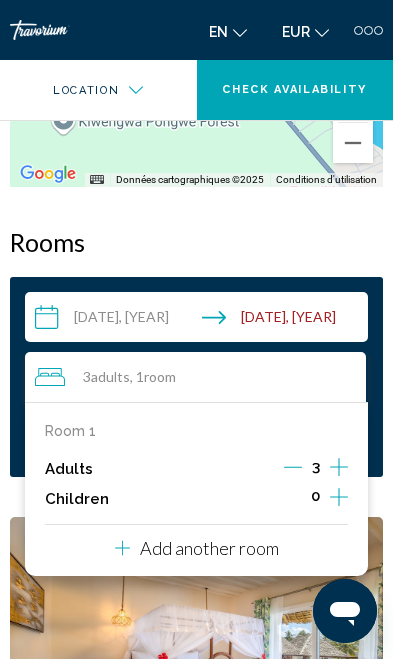 click 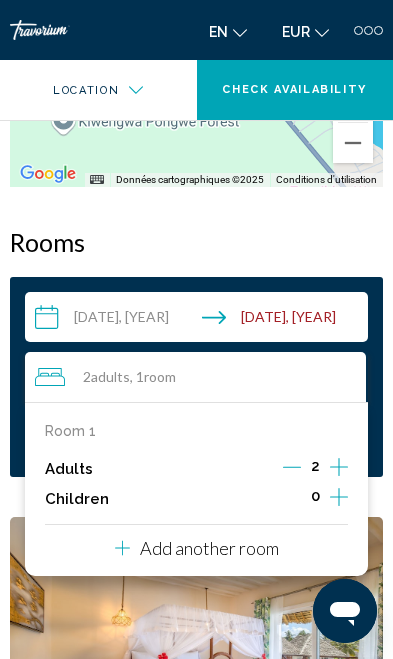 click on "Add another room" at bounding box center [197, 545] 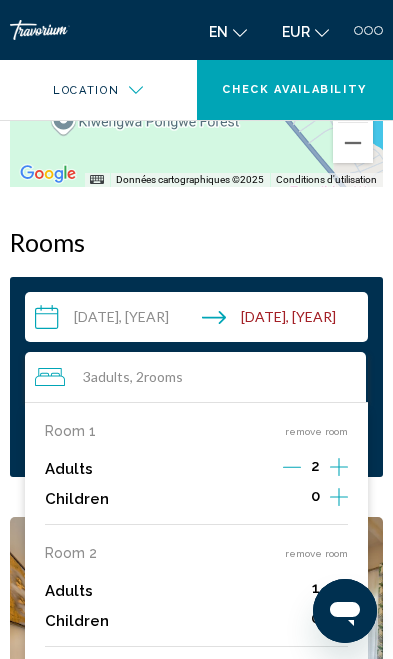 click 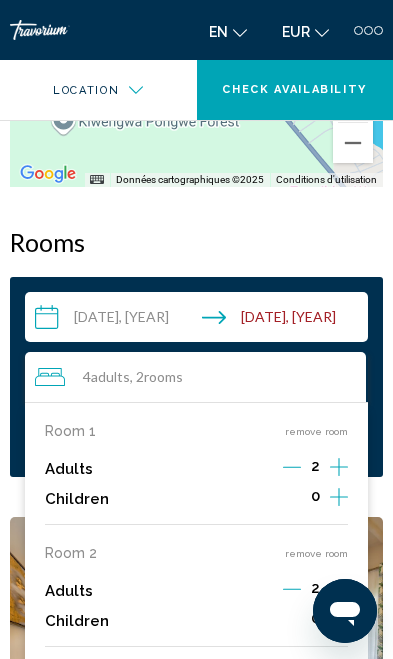 click 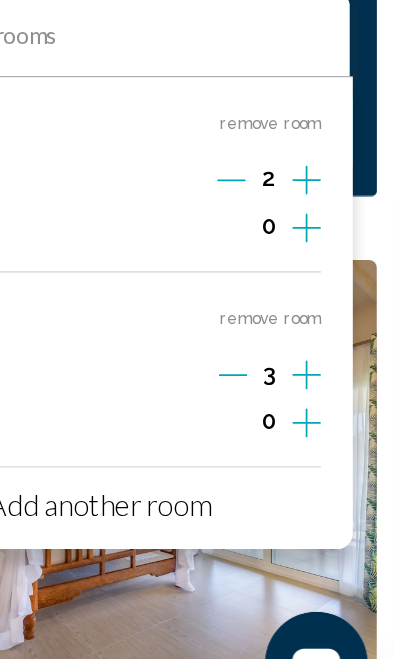 click 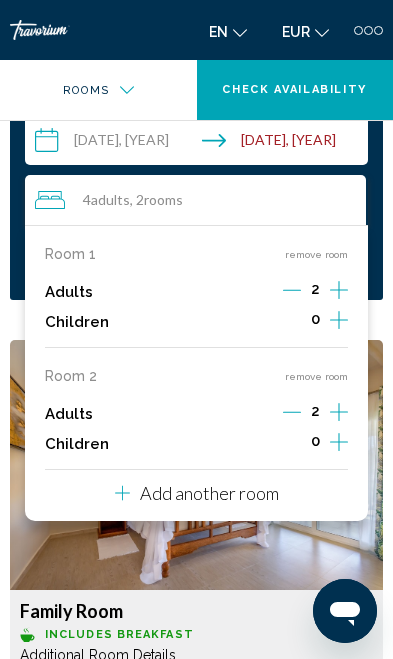 scroll, scrollTop: 2402, scrollLeft: 0, axis: vertical 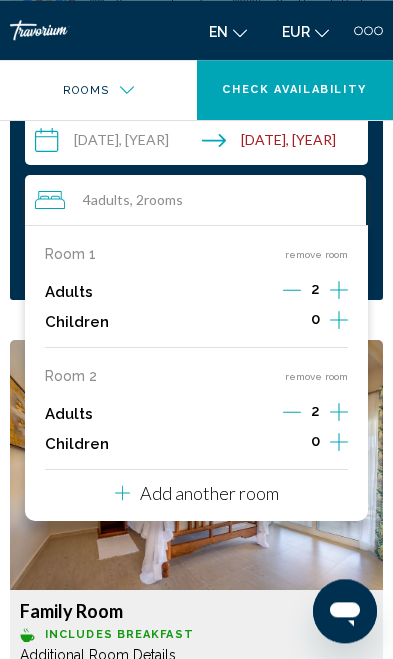 click on "Overview Type Hotel Address Kiwengwa Beach, [CITY], [POSTAL_CODE], [COUNTRY] Description Read more
Photos Amenities
Breakfast
Fitness Center
Free WiFi
Shuttle Service
Swimming Pool No amenities information available. Location Pour parcourir la carte en mode tactile, appuyez deux fois dessus et maintenez la pression, puis faites-la glisser. ← Déplacement vers la gauche → Déplacement vers la droite ↑ Déplacement vers le haut ↓ Déplacement vers le bas + Zoom avant - Zoom arrière Accueil Déplacement de 75 % vers la gauche Fin Déplacement de 75 % vers la droite Page précédente Déplacement de 75 % vers le haut Page suivante Déplacement de 75 % vers le bas Utilisez deux doigts pour déplacer la carte 500 m Su" at bounding box center (196, 793) 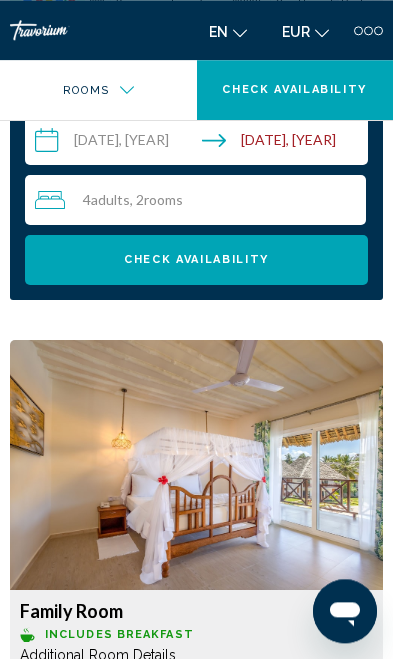 scroll, scrollTop: 2402, scrollLeft: 0, axis: vertical 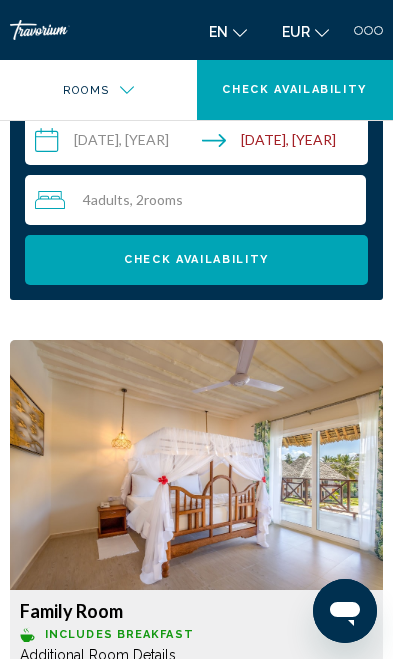 click on "Check Availability" at bounding box center (196, 260) 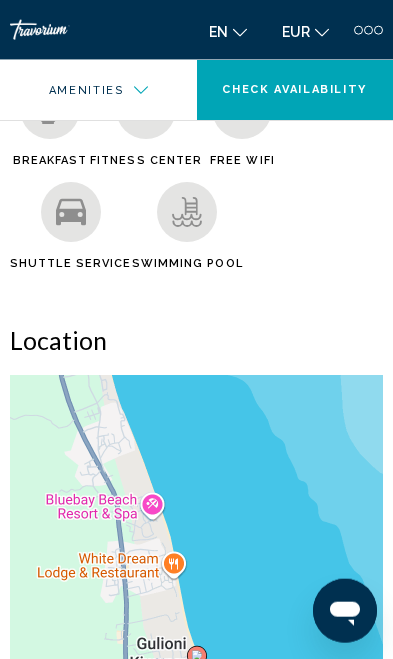 scroll, scrollTop: 1412, scrollLeft: 0, axis: vertical 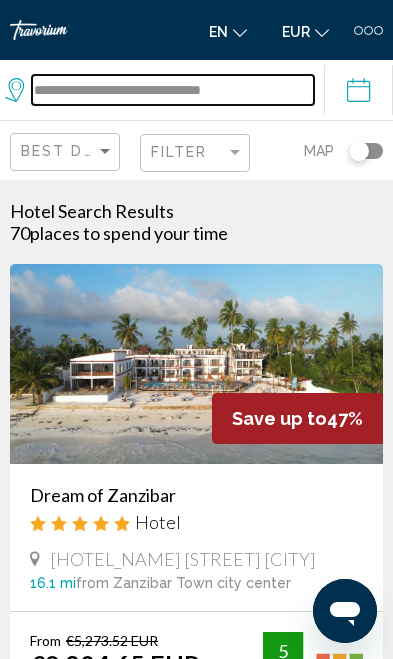 click on "**********" at bounding box center [173, 90] 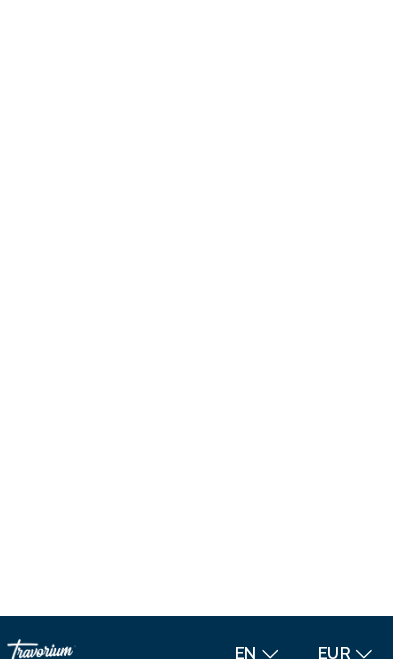 scroll, scrollTop: 559, scrollLeft: 0, axis: vertical 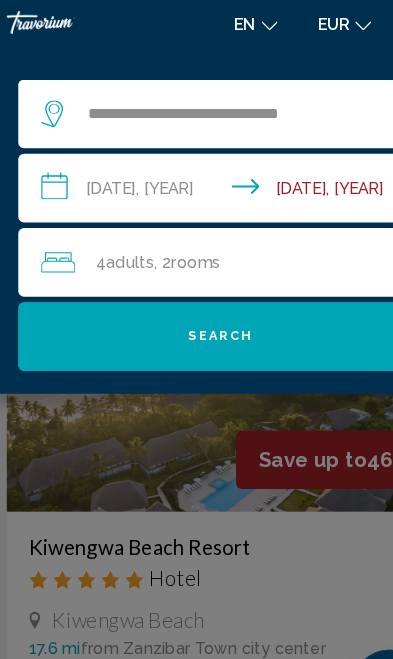 click 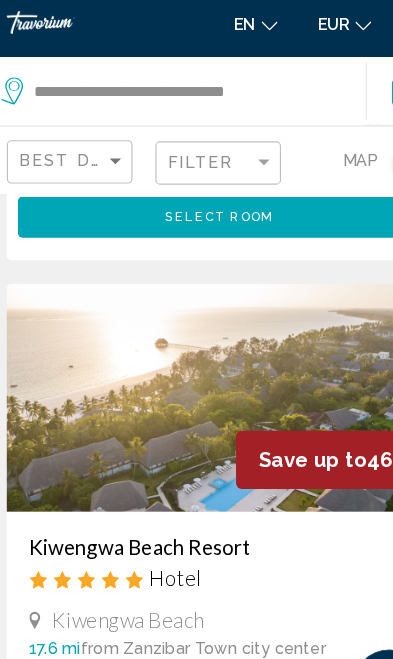 scroll, scrollTop: 560, scrollLeft: 0, axis: vertical 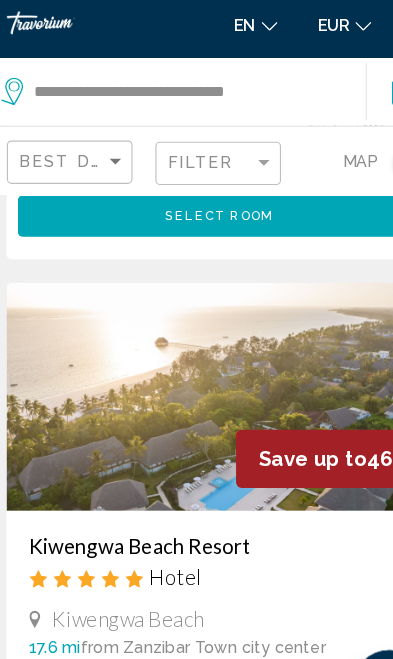 click at bounding box center [196, 357] 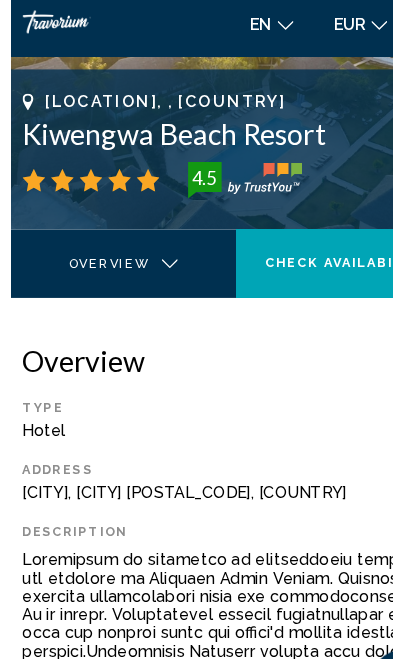 scroll, scrollTop: 0, scrollLeft: 0, axis: both 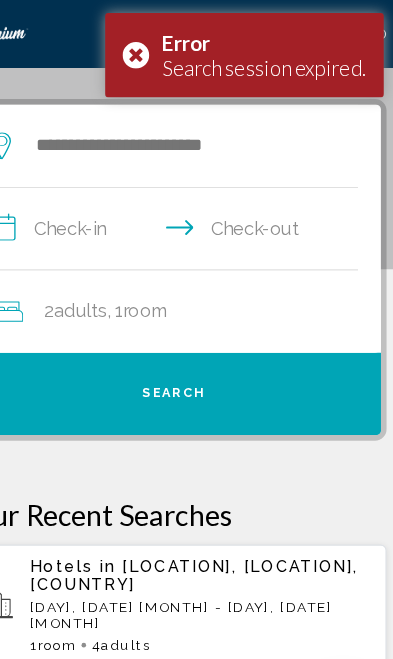 click on "**********" at bounding box center [200, 203] 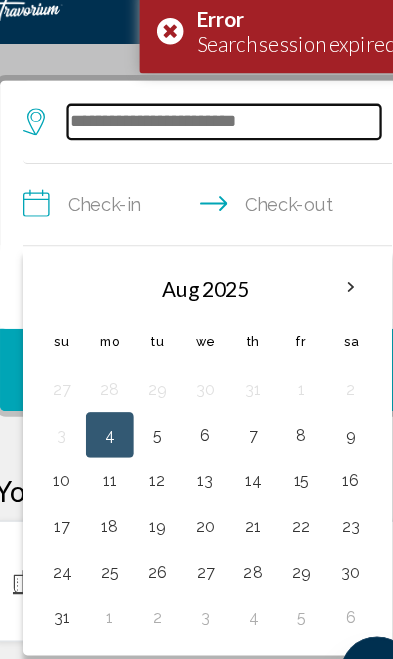 click at bounding box center [211, 128] 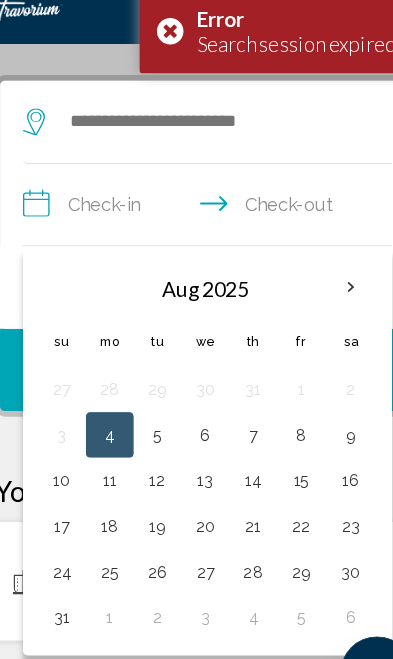 scroll, scrollTop: 74, scrollLeft: 0, axis: vertical 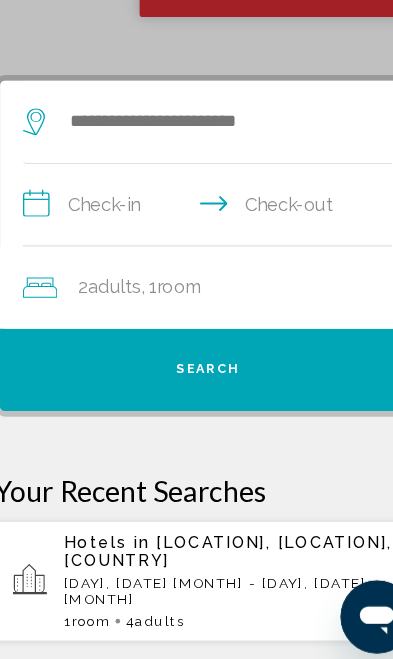 click on "Adults" at bounding box center (155, 615) 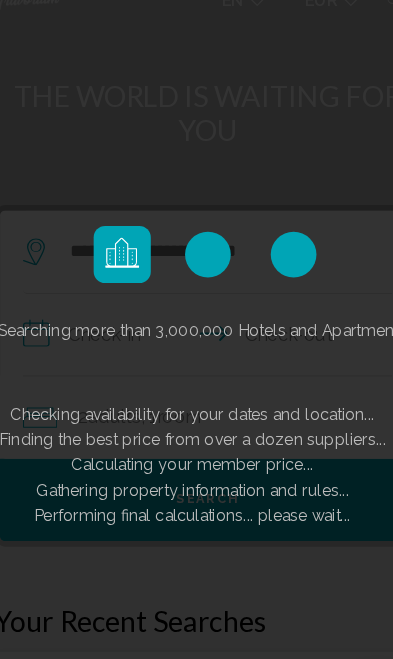 scroll, scrollTop: 5, scrollLeft: 0, axis: vertical 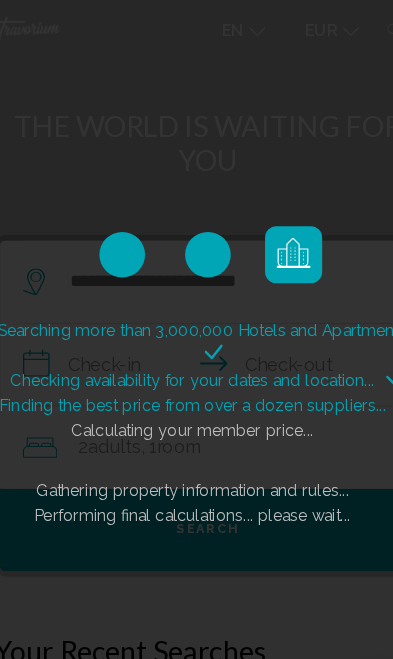 click on "Searching more than 3,000,000 Hotels and Apartments...
Checking availability for your dates and location..." 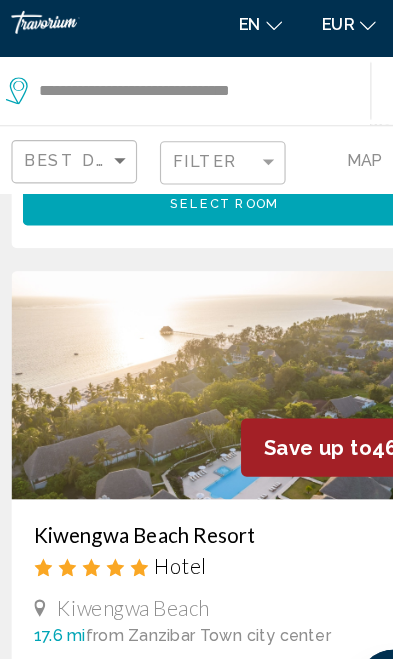 click at bounding box center [196, 348] 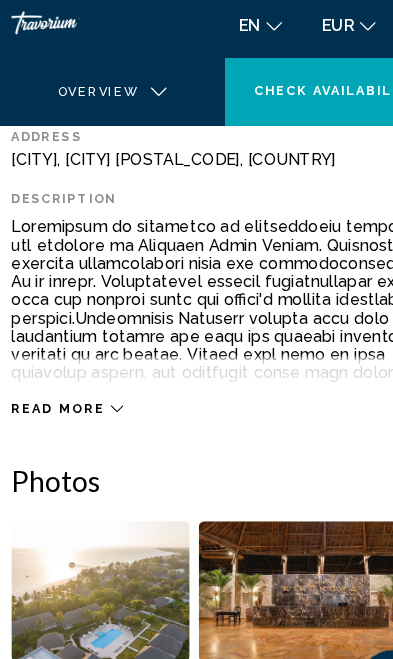 scroll, scrollTop: 0, scrollLeft: 0, axis: both 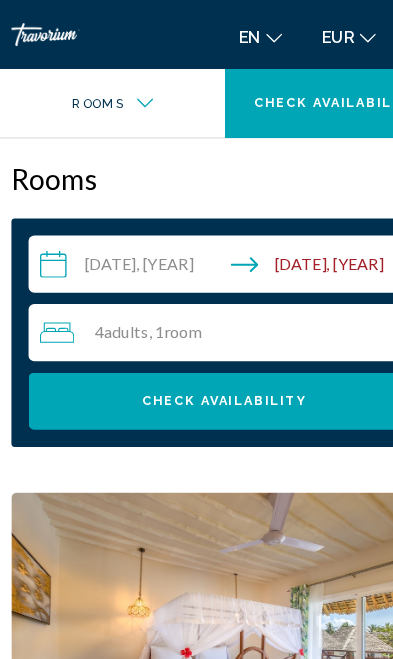 click on "4  Adult Adults , 1  Room rooms" at bounding box center (200, 291) 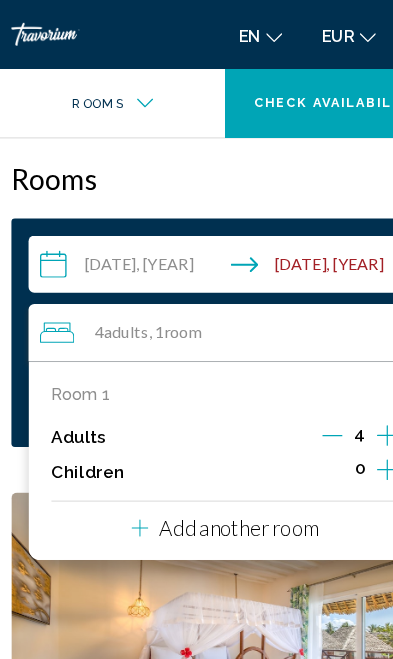 scroll, scrollTop: 2311, scrollLeft: 0, axis: vertical 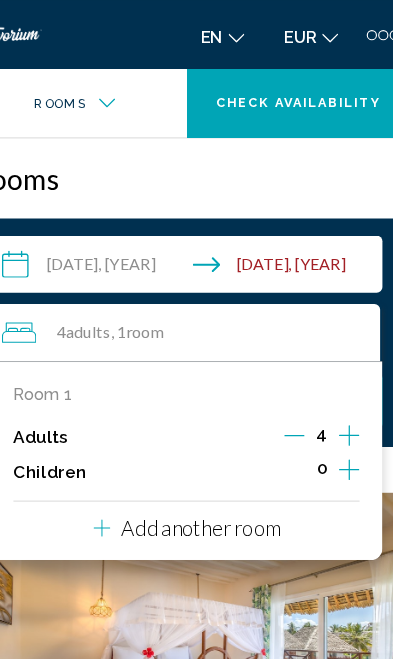 click 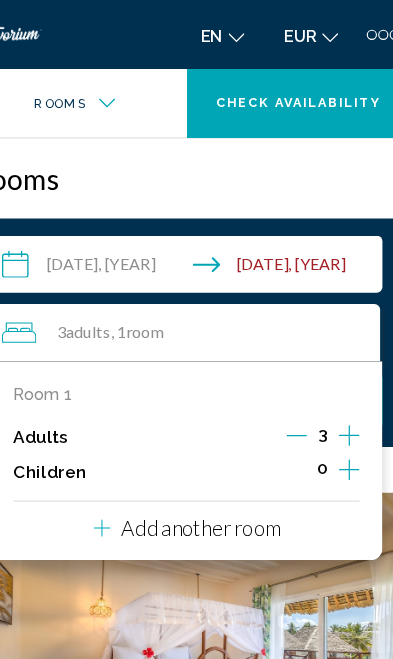 click 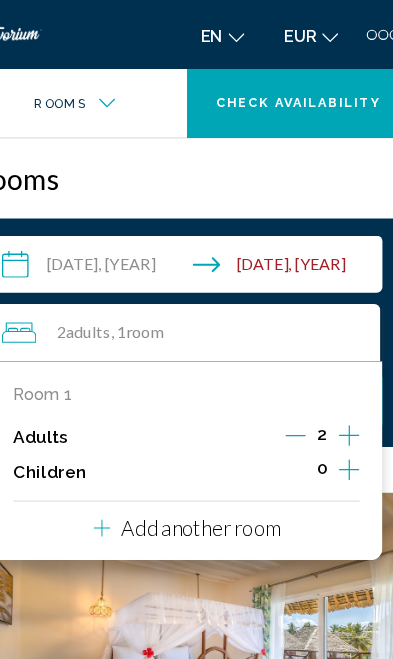 click on "Add another room" at bounding box center [209, 462] 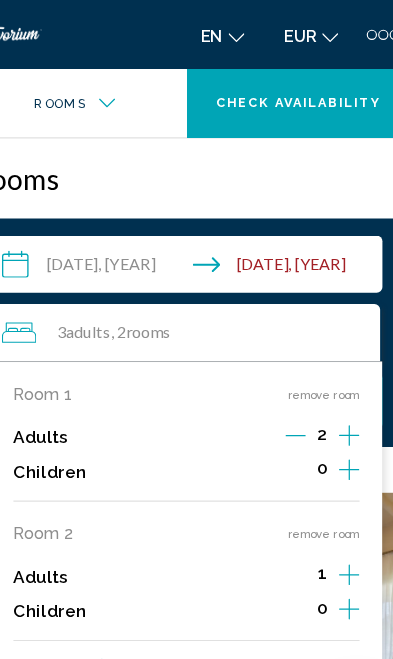 click 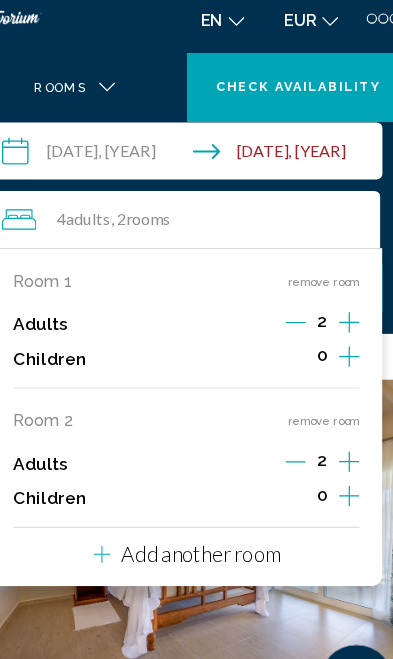scroll, scrollTop: 2399, scrollLeft: 0, axis: vertical 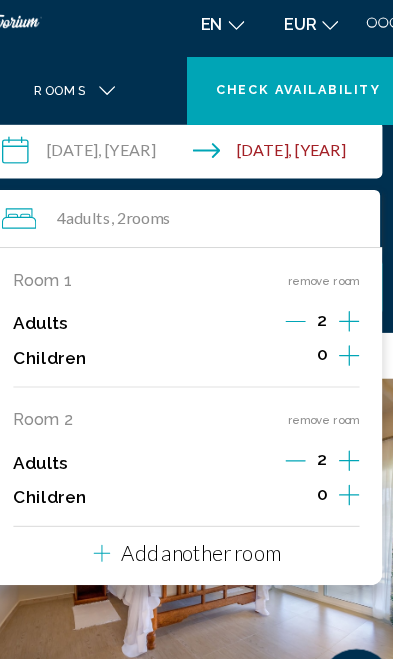 click on "4  Adult Adults , 2  Room rooms" at bounding box center (200, 202) 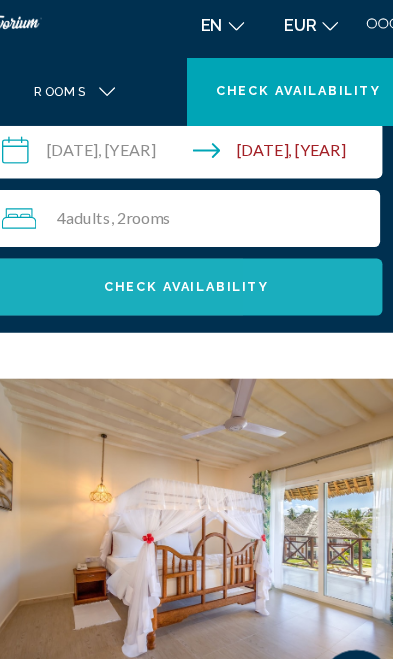 click on "Check Availability" at bounding box center [196, 261] 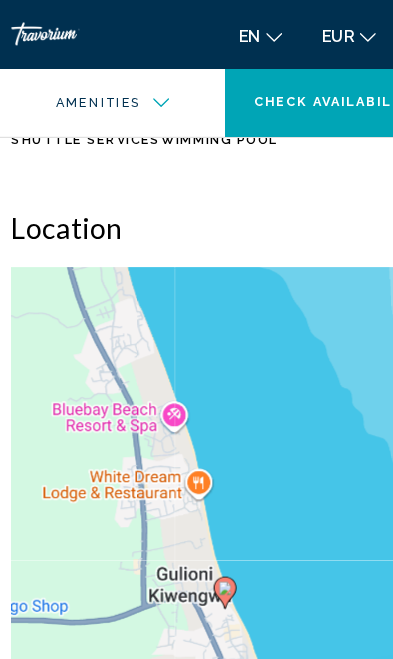 scroll, scrollTop: 1547, scrollLeft: 0, axis: vertical 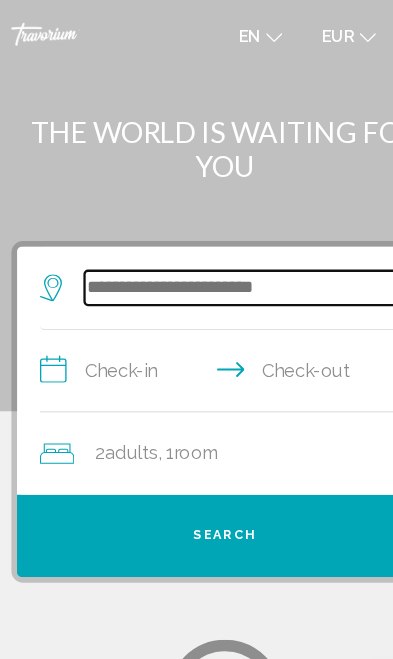 click at bounding box center (211, 252) 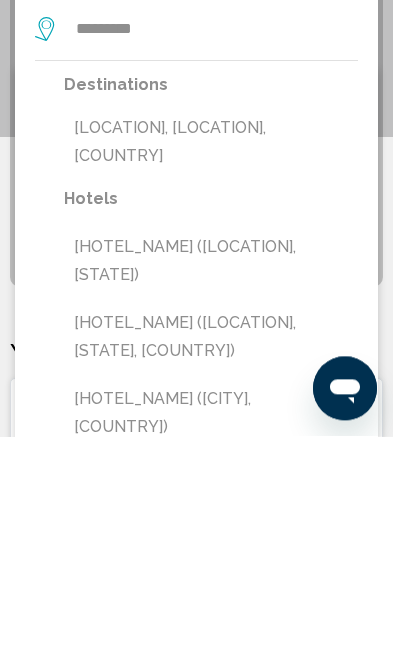 click on "[LOCATION], [LOCATION], [COUNTRY]" at bounding box center (211, 365) 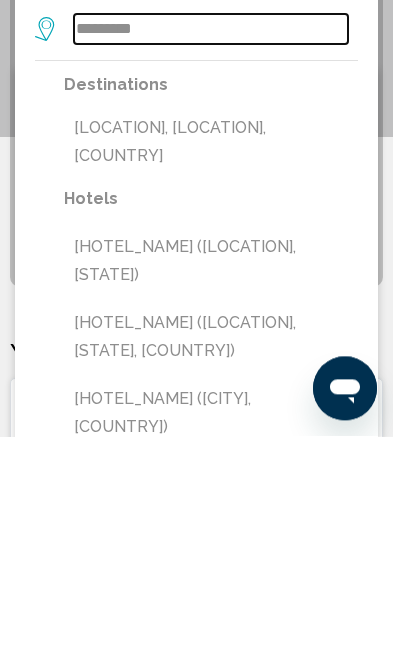 type on "**********" 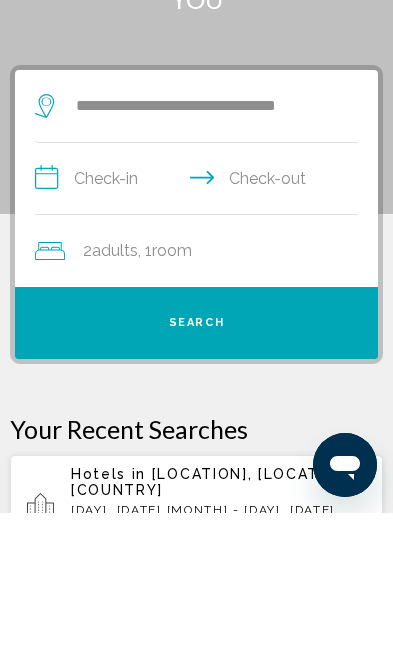 click on "**********" at bounding box center (200, 327) 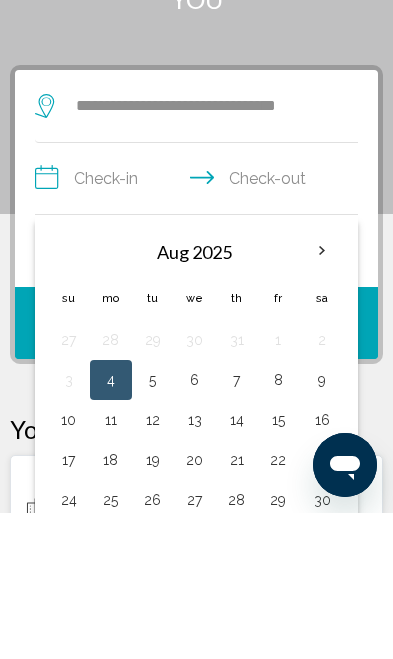 scroll, scrollTop: 146, scrollLeft: 0, axis: vertical 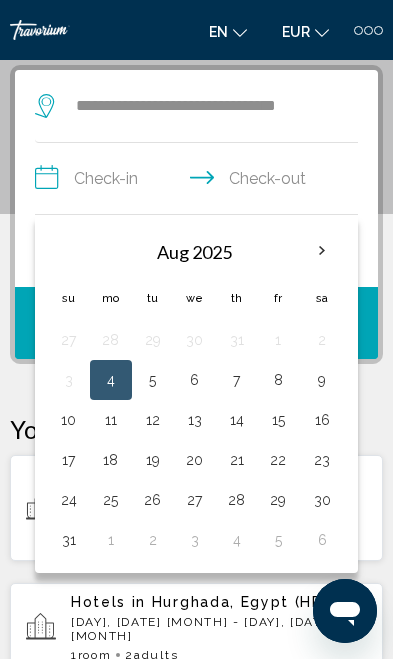 click at bounding box center (322, 251) 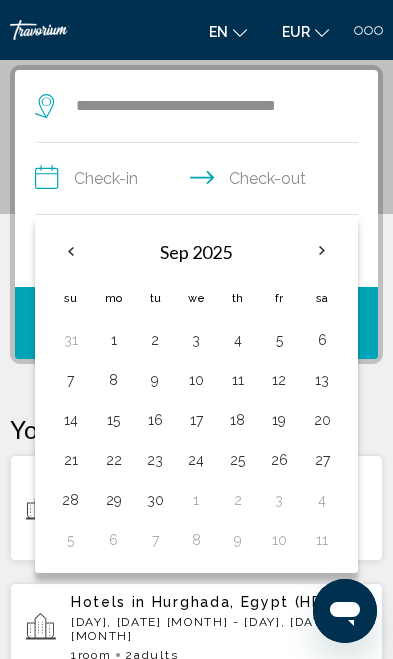 click at bounding box center [322, 251] 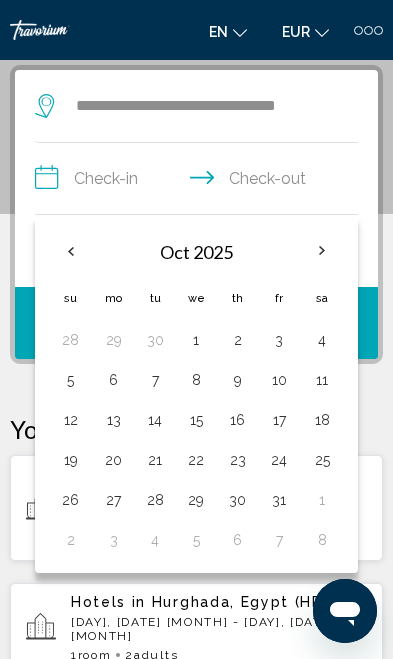 click at bounding box center [322, 251] 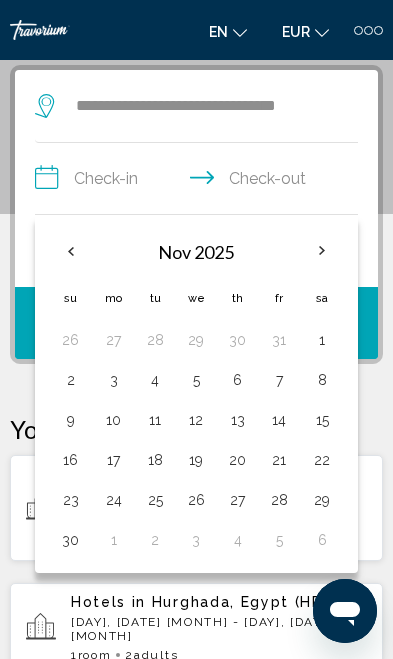 click at bounding box center (322, 251) 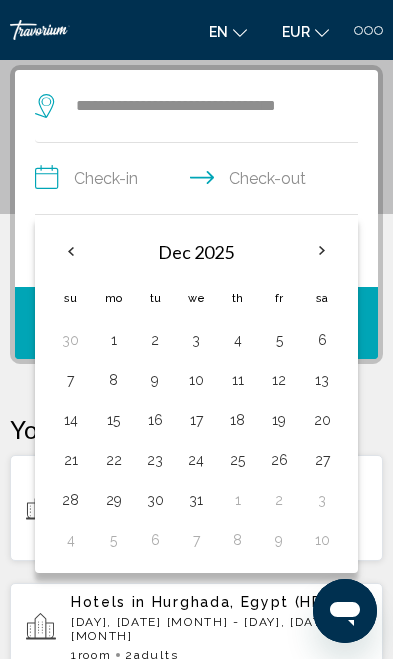 click at bounding box center [322, 251] 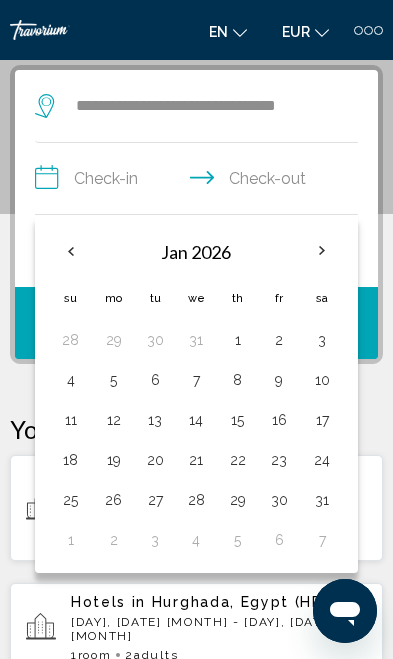 click at bounding box center (322, 251) 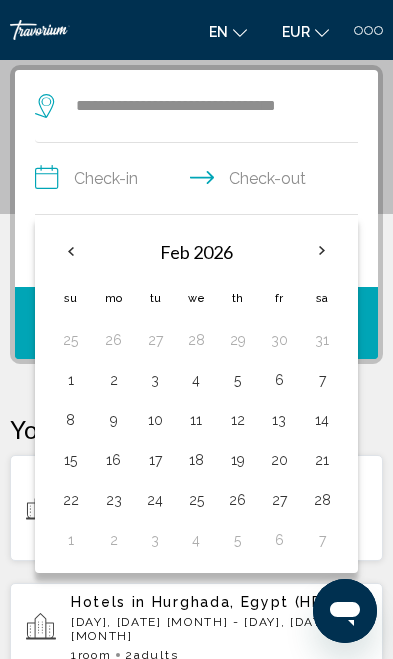 click on "14" at bounding box center (322, 420) 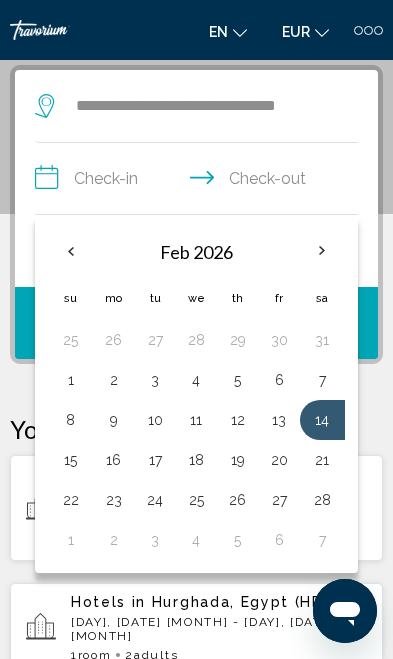 click on "24" at bounding box center [155, 500] 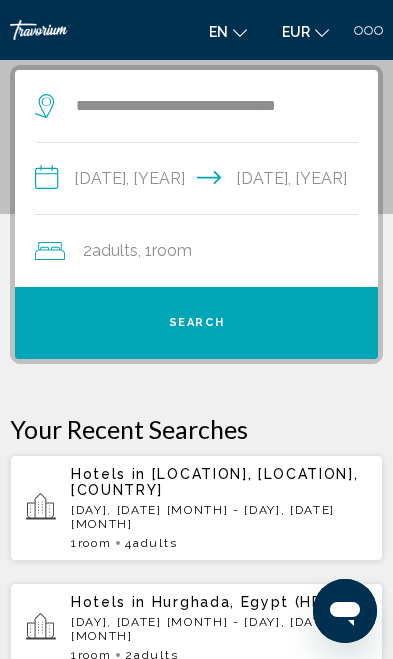 click on "2  Adult Adults , 1  Room rooms" 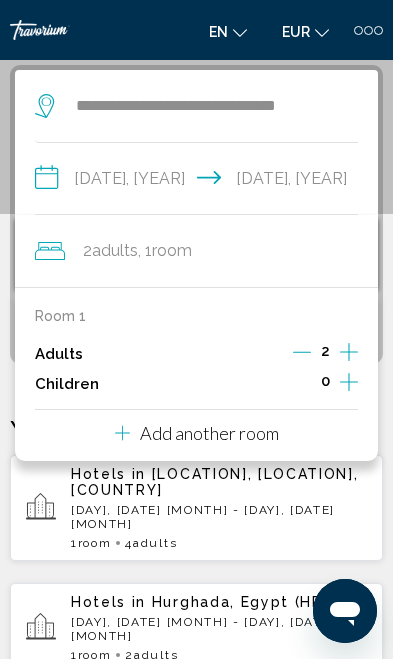 click on "Add another room" at bounding box center [209, 433] 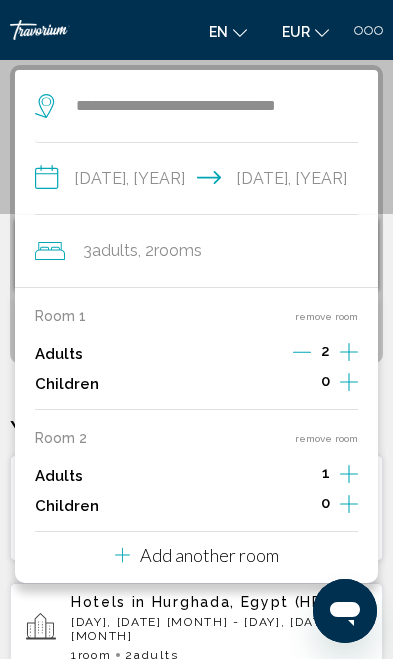 click 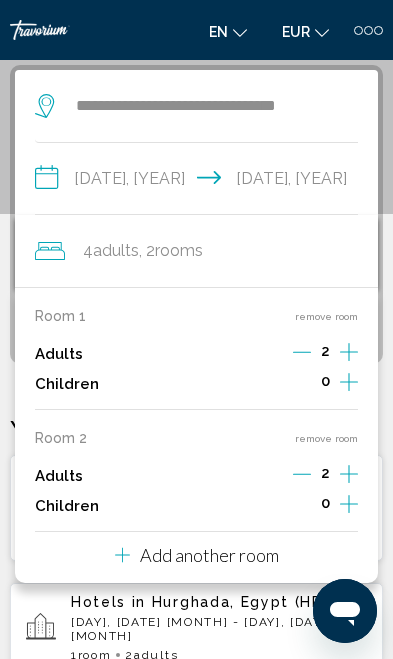 click on "4  Adult Adults , 2  Room rooms" 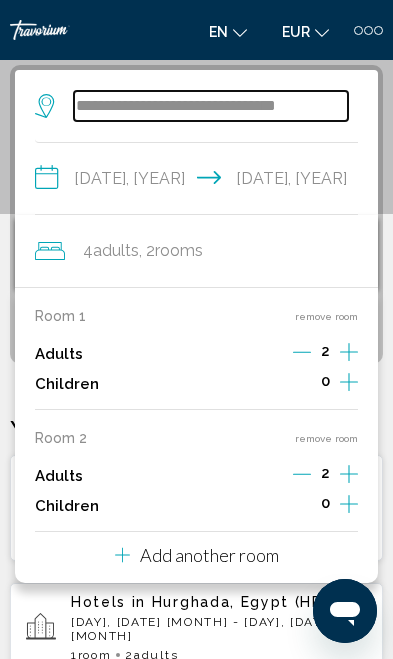 click on "**********" at bounding box center (211, 106) 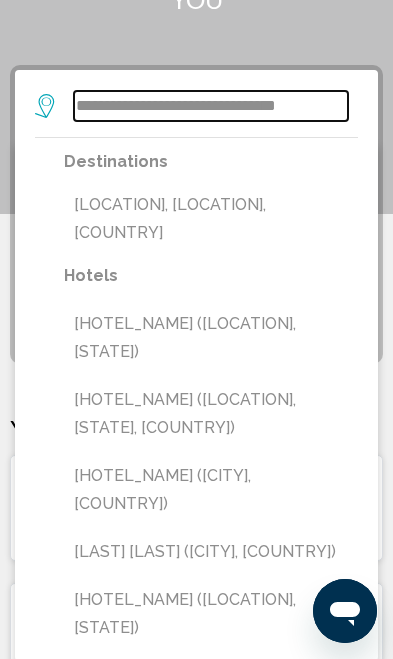 scroll, scrollTop: 56, scrollLeft: 0, axis: vertical 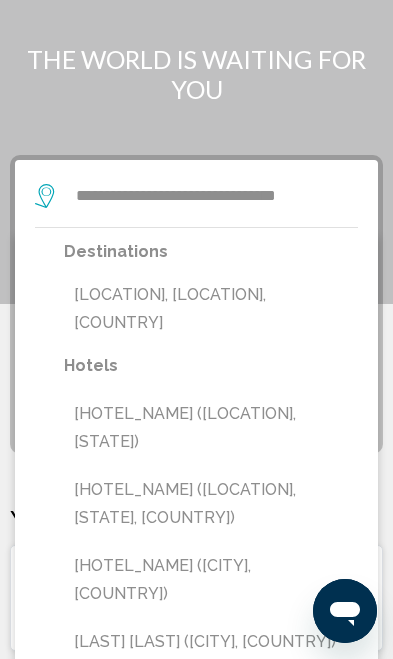 click on "[LOCATION], [LOCATION], [COUNTRY]" at bounding box center (211, 309) 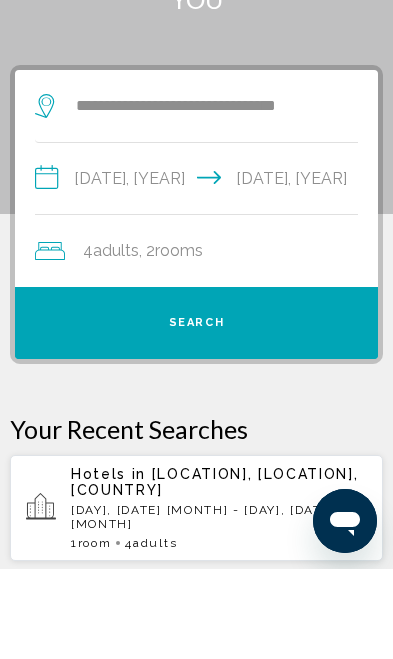 click on "Search" at bounding box center [196, 413] 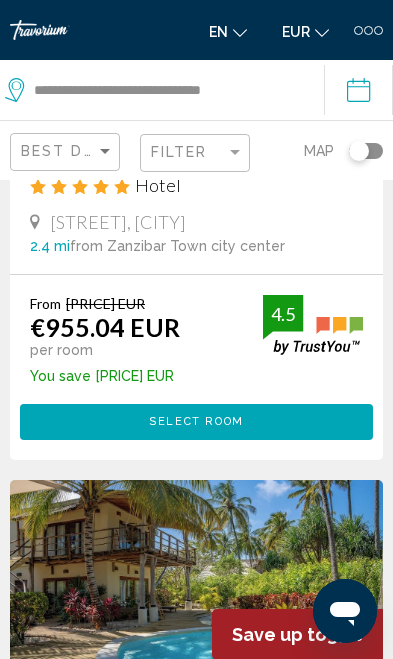 scroll, scrollTop: 5322, scrollLeft: 0, axis: vertical 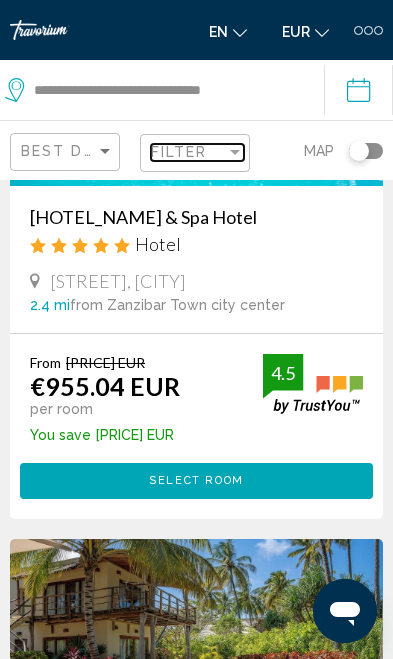 click on "Filter" at bounding box center [179, 152] 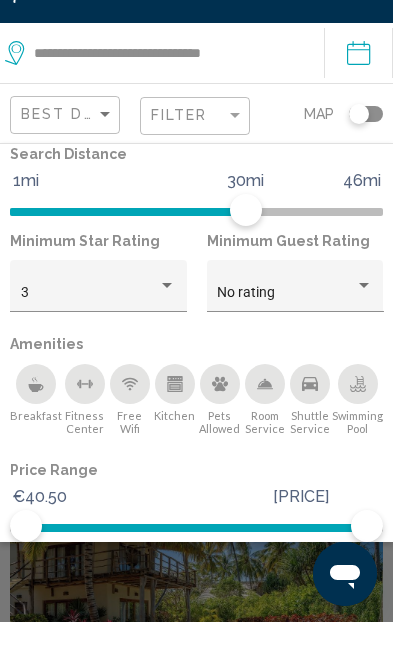 scroll, scrollTop: 229, scrollLeft: 0, axis: vertical 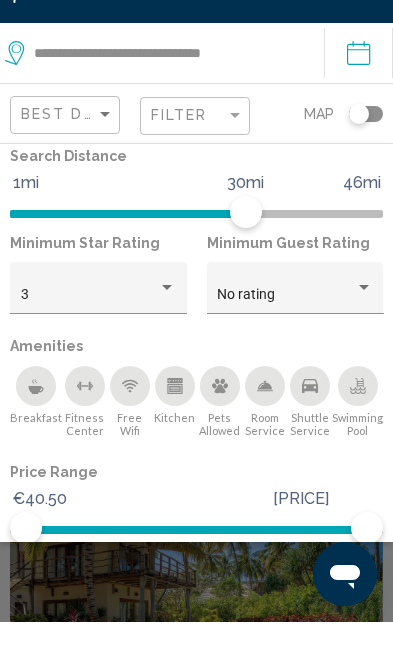 click on "3" at bounding box center [90, 332] 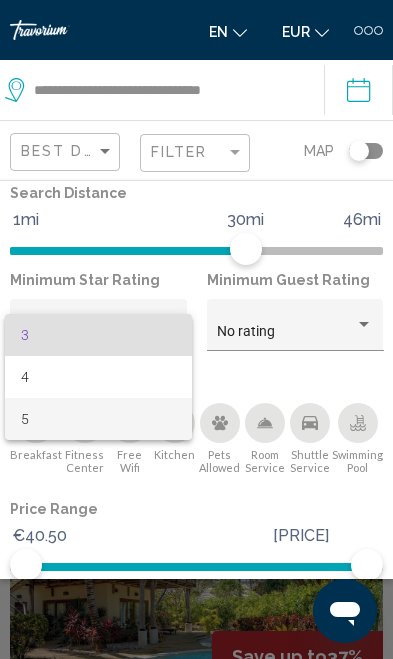 click on "5" at bounding box center (99, 419) 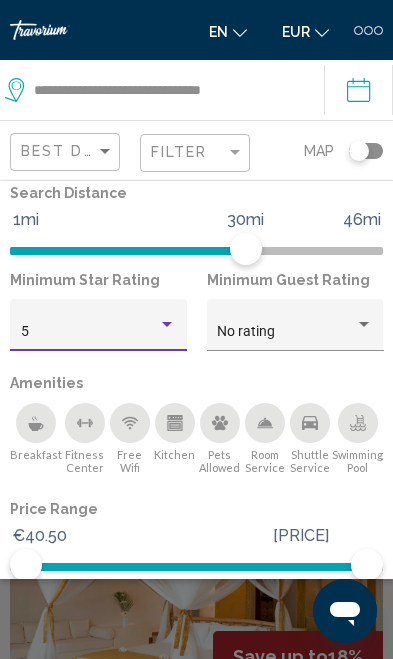 click on "Show Results" 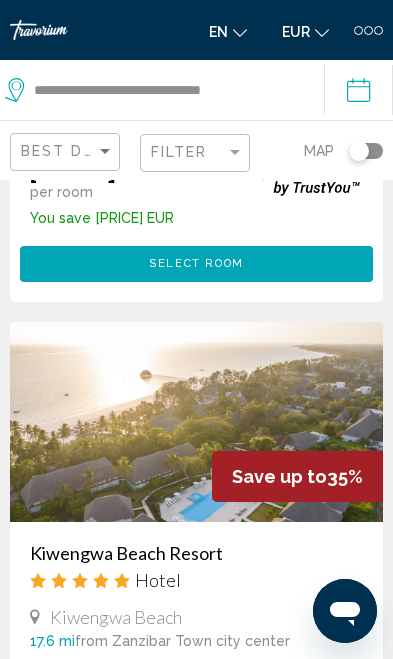 scroll, scrollTop: 2794, scrollLeft: 0, axis: vertical 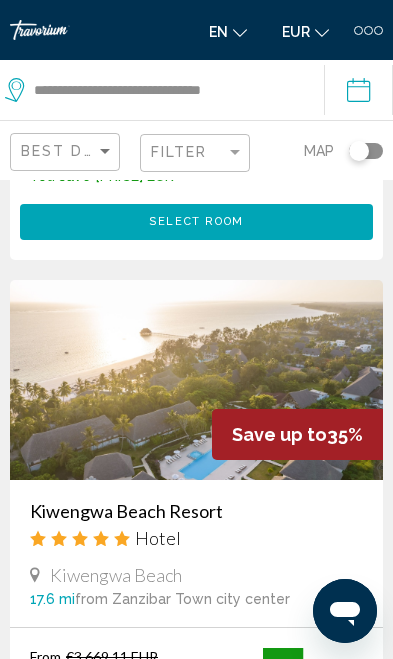 click at bounding box center (196, 380) 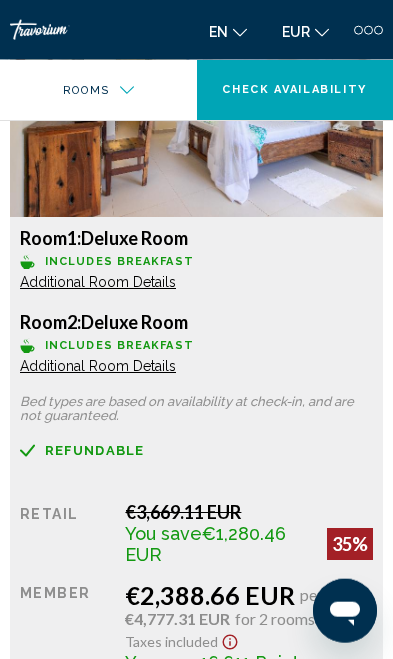 scroll, scrollTop: 2799, scrollLeft: 0, axis: vertical 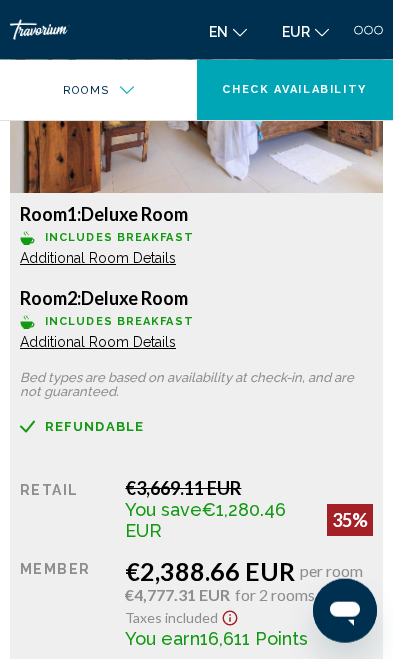 click on "More rates" at bounding box center (105, 681) 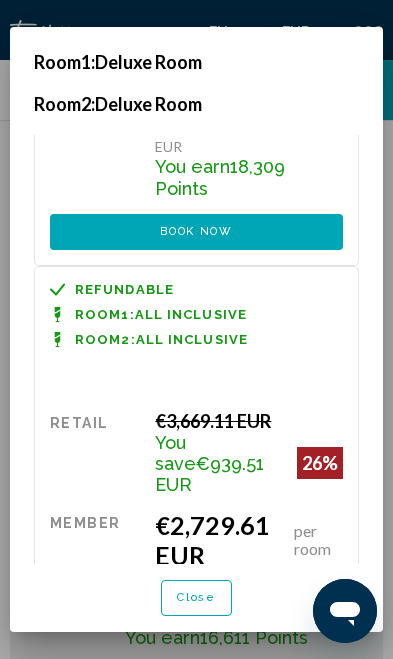 scroll, scrollTop: 1262, scrollLeft: 0, axis: vertical 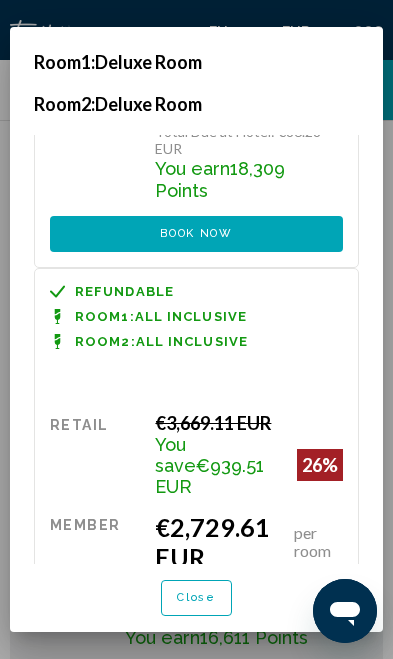 click on "Refundable
Non-refundable
Non-refundable
Room  1:   Includes Breakfast
Room  2:   Includes Breakfast     Retail  €3,669.11 EUR  You save  €1,280.46 EUR  35%  when you redeem    Member  €2,388.66 EUR  per room  €4,777.31 EUR  for 2 rooms Taxes included
You earn  16,611  Points  Book now No longer available
Refundable
Non-refundable
Non-refundable
Room  1:   Includes Half Board
Room  2:   Includes Half Board     Retail  €3,669.11 EUR  You save  €1,109.99 EUR  30%  when you redeem    Member  €2,559.13 EUR  per room  €5,118.25 EUR  for 2 rooms Taxes included
You earn  17,796  Points  Book now No longer available
Refundable Room" at bounding box center [196, 349] 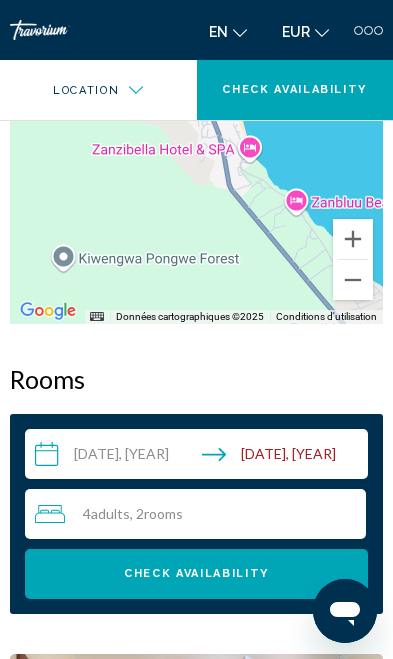 scroll, scrollTop: 2089, scrollLeft: 0, axis: vertical 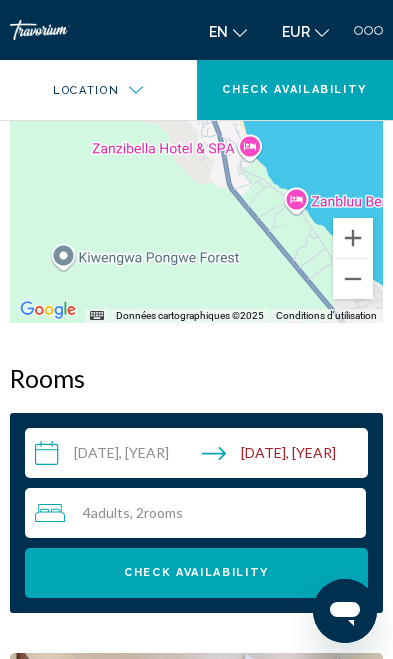 click on "4  Adult Adults , 2  Room rooms" at bounding box center [200, 513] 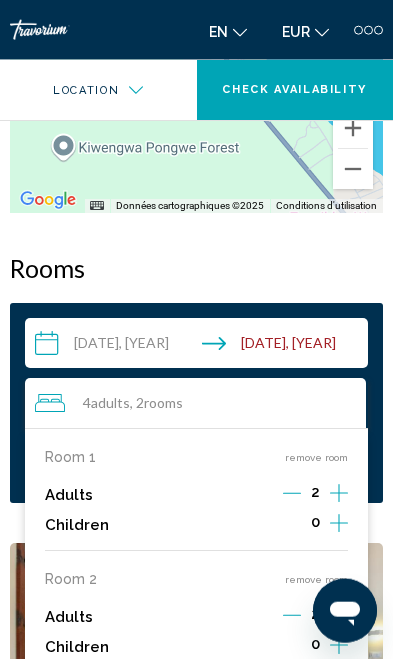 click on "remove room" at bounding box center [316, 579] 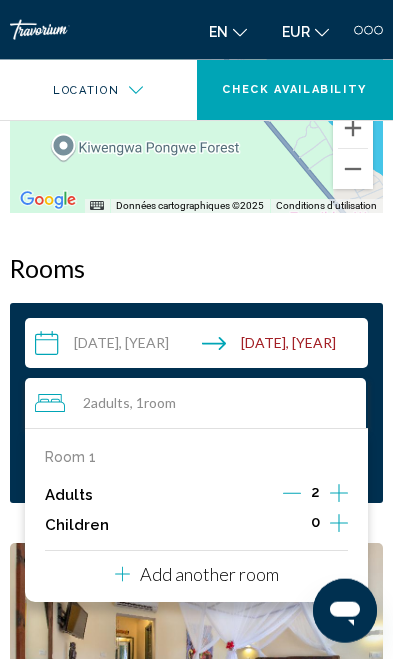 scroll, scrollTop: 2200, scrollLeft: 0, axis: vertical 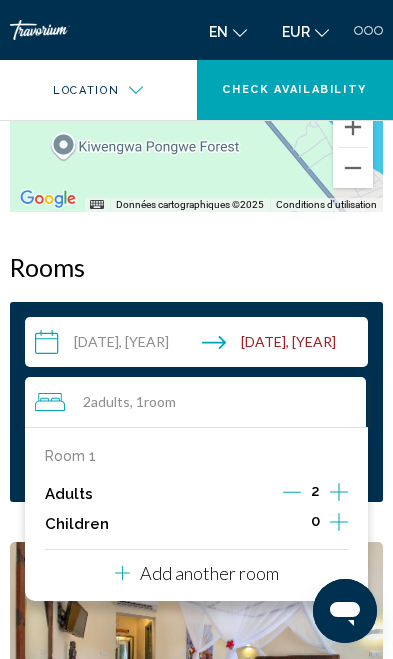 click on "**********" at bounding box center [200, 345] 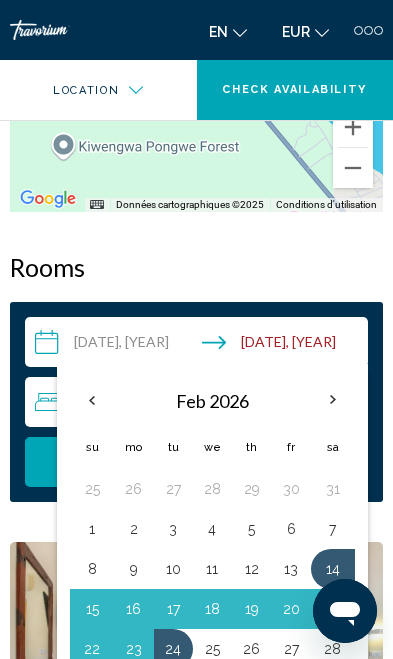 click at bounding box center (92, 400) 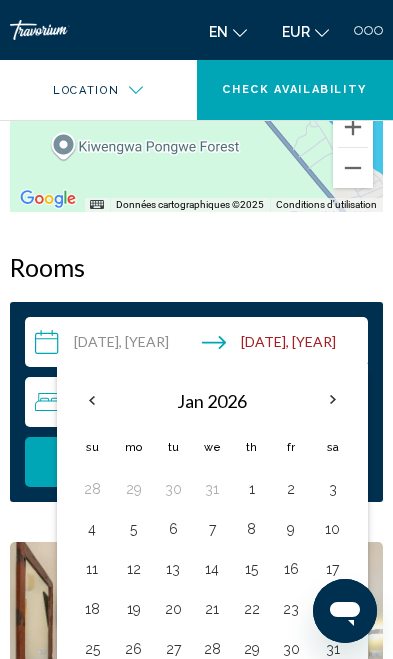click at bounding box center [92, 400] 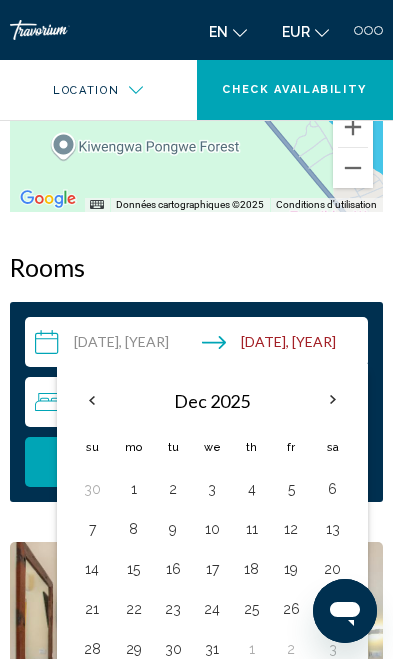 click at bounding box center [92, 400] 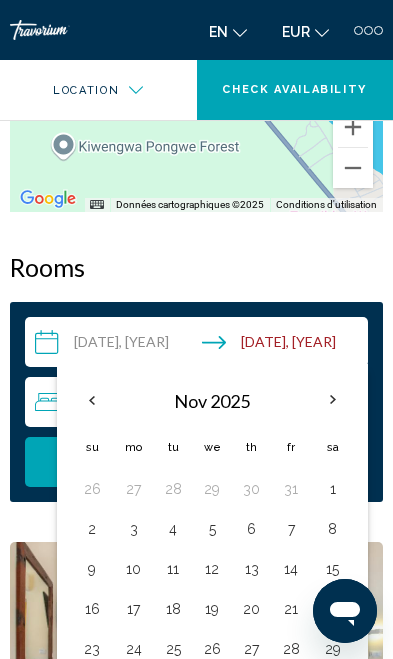 click at bounding box center (92, 400) 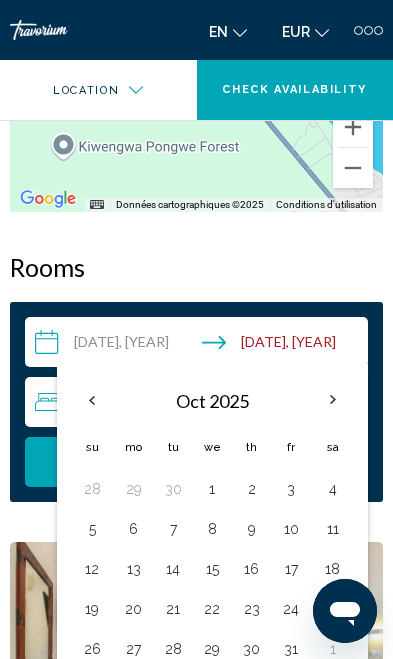 click at bounding box center (92, 400) 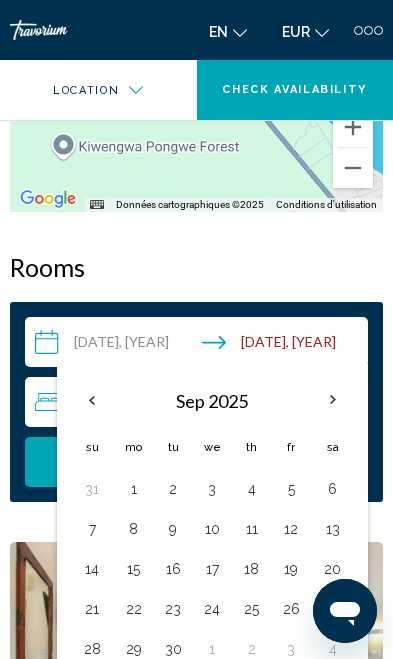 click on "5" at bounding box center [290, 489] 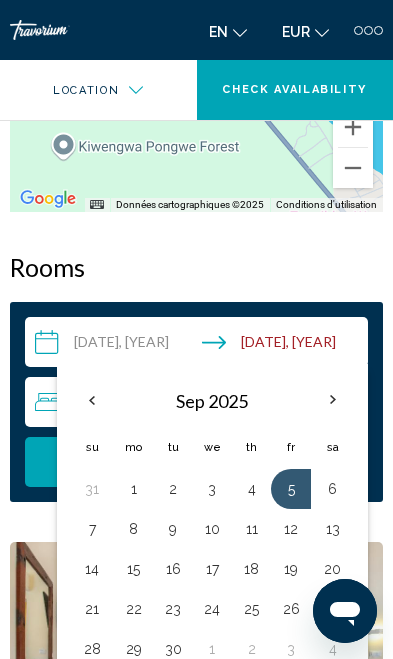 click on "15" at bounding box center (133, 569) 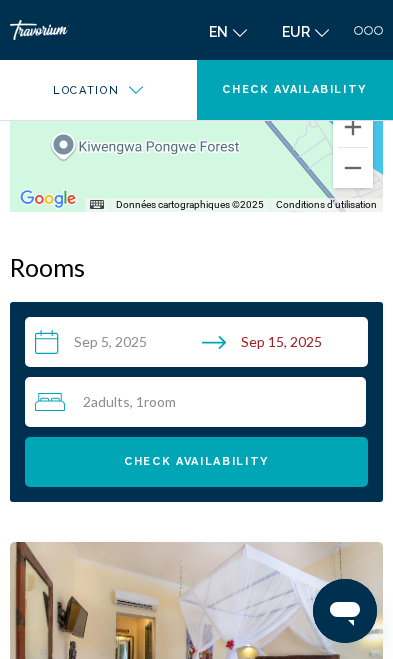 click on "**********" at bounding box center [200, 345] 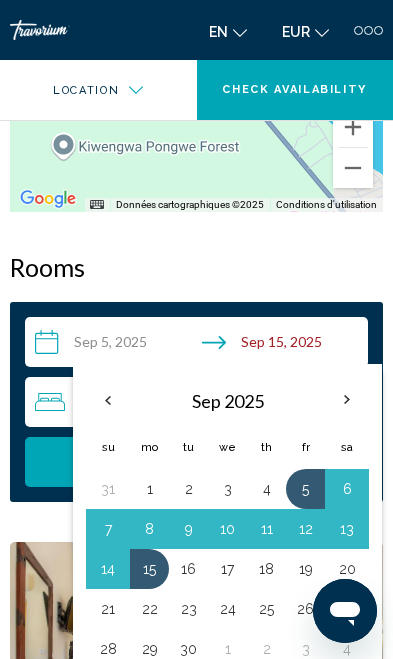 click on "3" at bounding box center [227, 489] 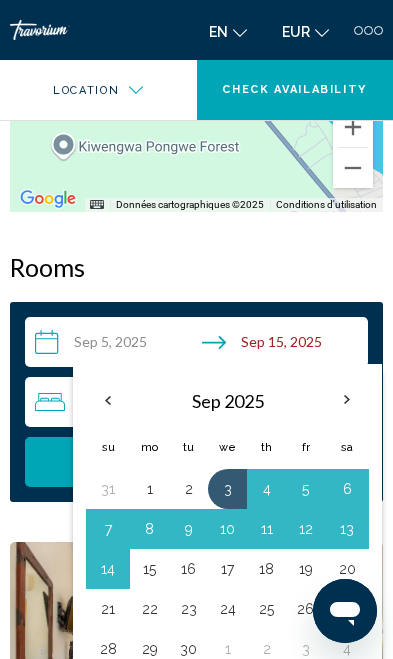 click on "13" at bounding box center [347, 529] 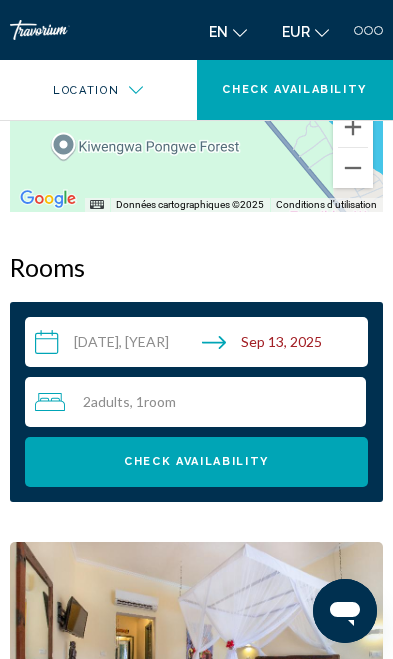 click on "Check Availability" at bounding box center [196, 462] 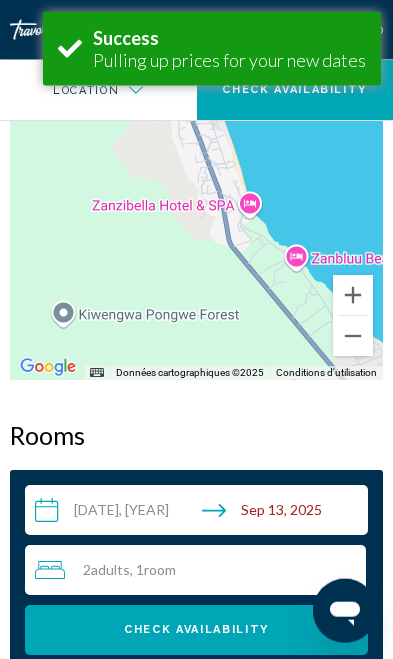 scroll, scrollTop: 2331, scrollLeft: 0, axis: vertical 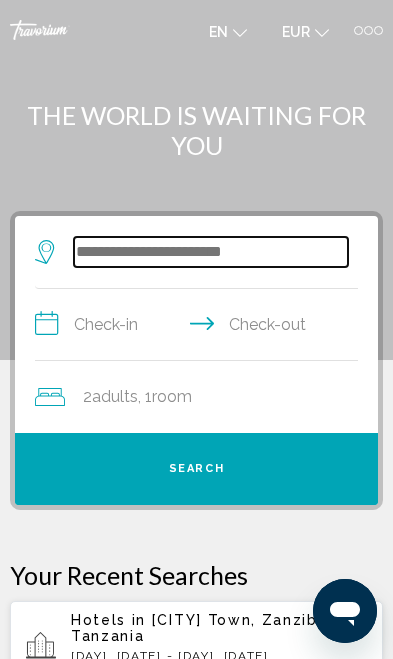 click at bounding box center (211, 252) 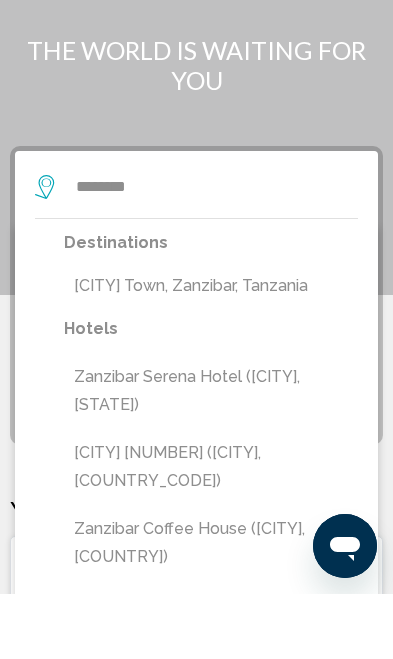 click on "[LOCATION], [LOCATION], [COUNTRY]" at bounding box center [211, 351] 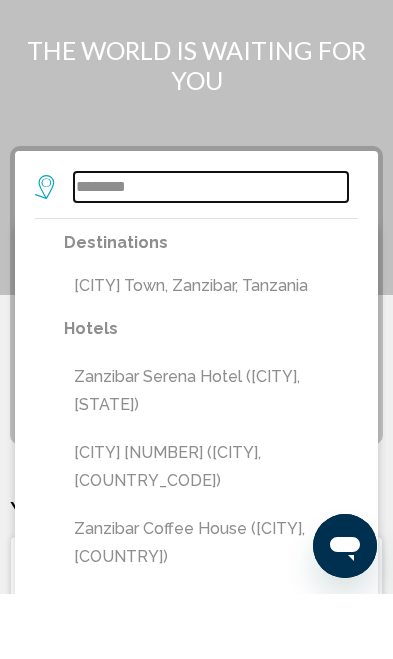 type on "**********" 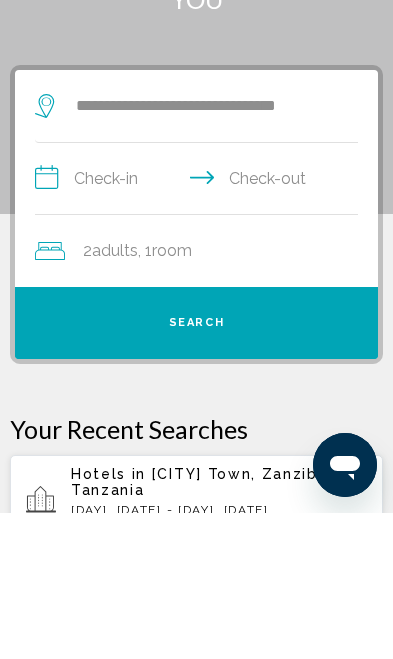 click on "**********" at bounding box center (200, 327) 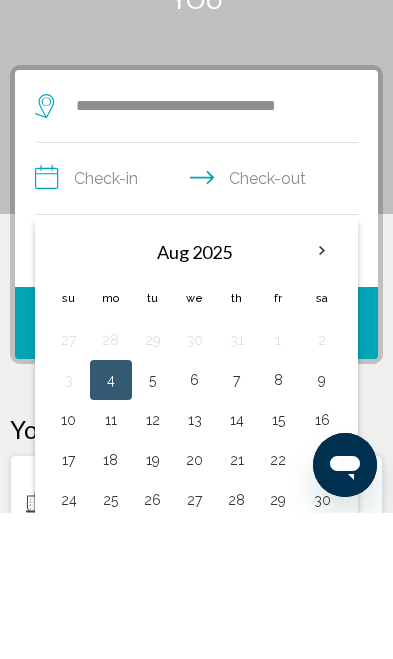 scroll, scrollTop: 146, scrollLeft: 0, axis: vertical 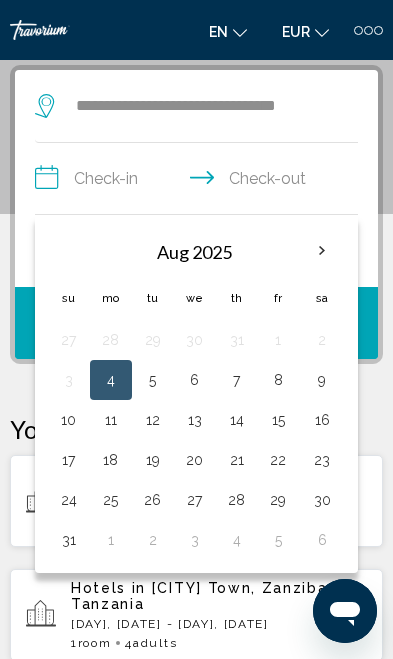 click at bounding box center (322, 251) 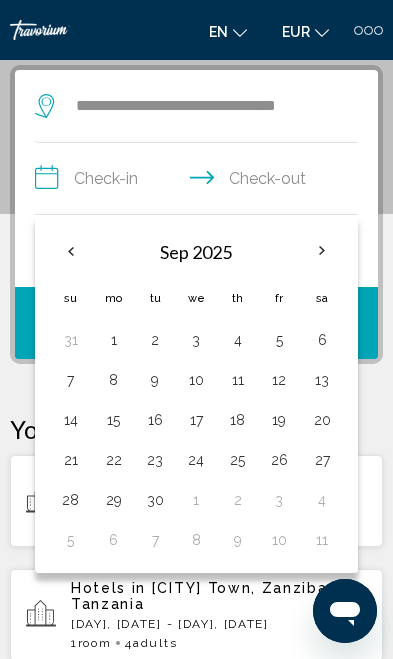 click on "3" at bounding box center [196, 340] 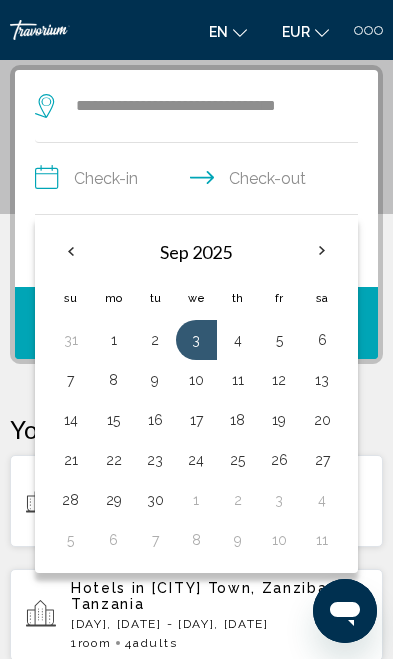 click on "13" at bounding box center (322, 380) 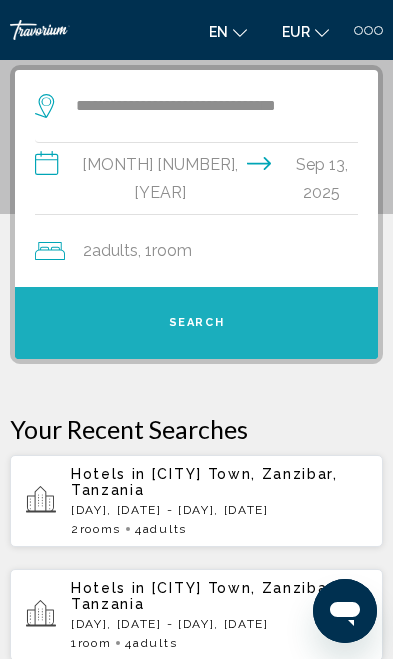 click on "Search" at bounding box center [196, 323] 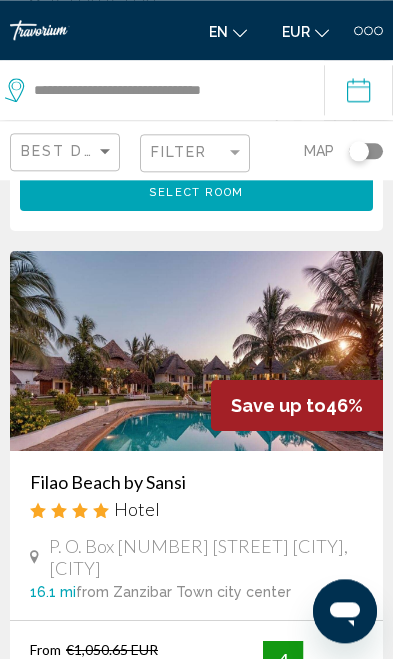 scroll, scrollTop: 1647, scrollLeft: 0, axis: vertical 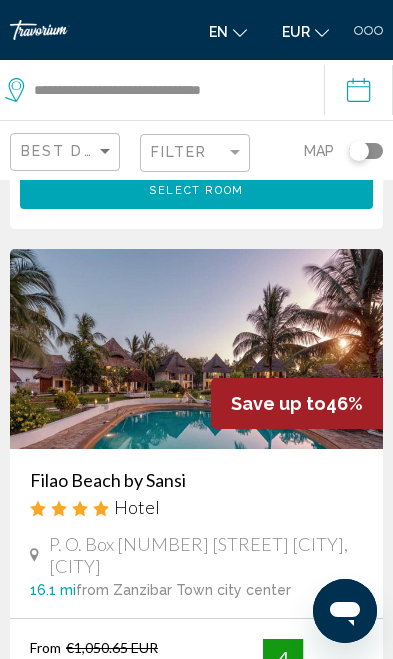 click on "Save up to" at bounding box center (278, 403) 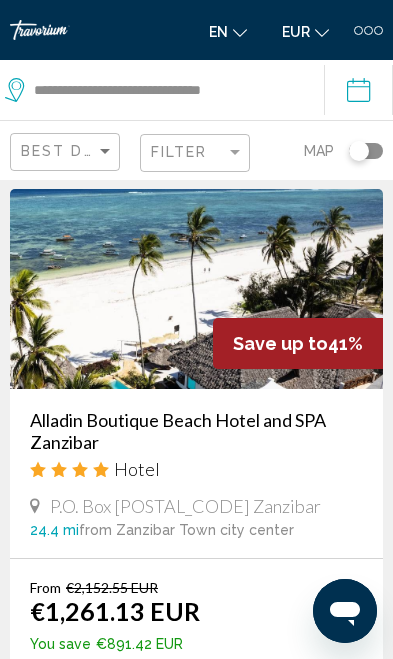 scroll, scrollTop: 3354, scrollLeft: 0, axis: vertical 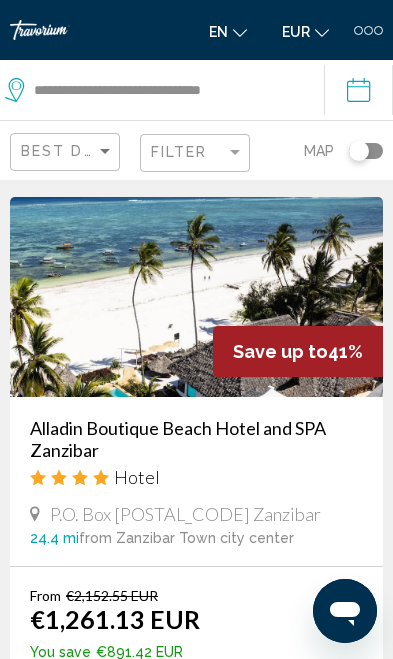 click on "Save up to" at bounding box center [280, 351] 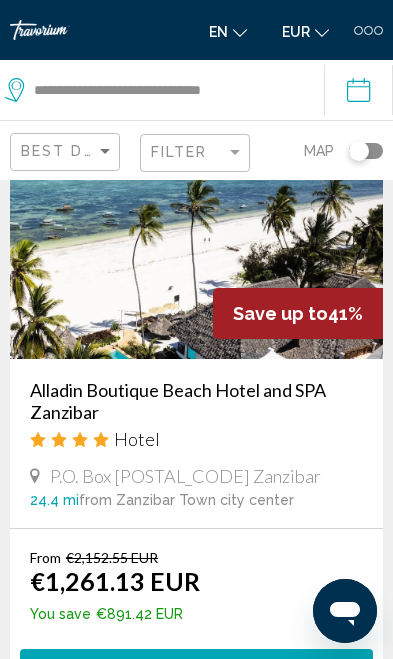 scroll, scrollTop: 3394, scrollLeft: 0, axis: vertical 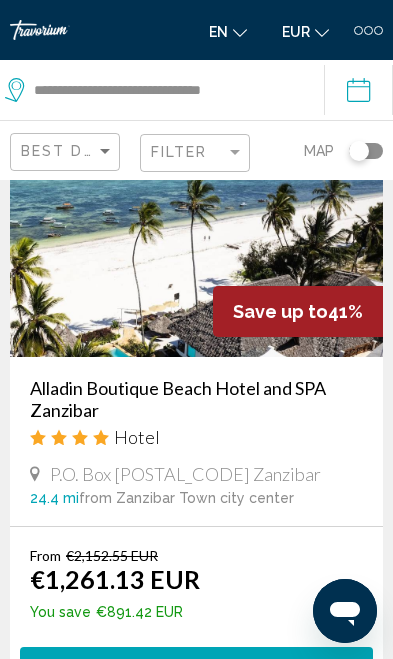 click on "Alladin Boutique Beach Hotel and SPA Zanzibar" at bounding box center (196, 399) 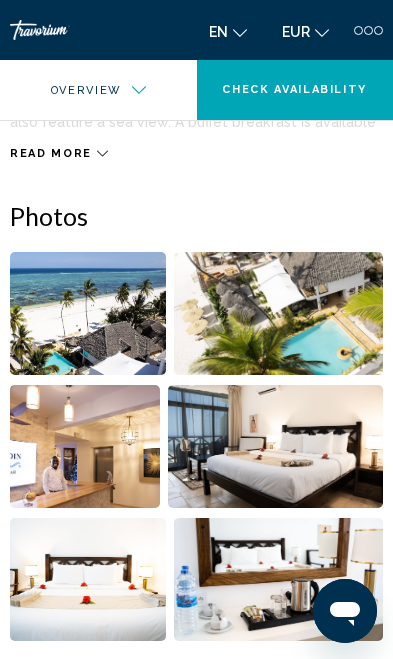 scroll, scrollTop: 796, scrollLeft: 0, axis: vertical 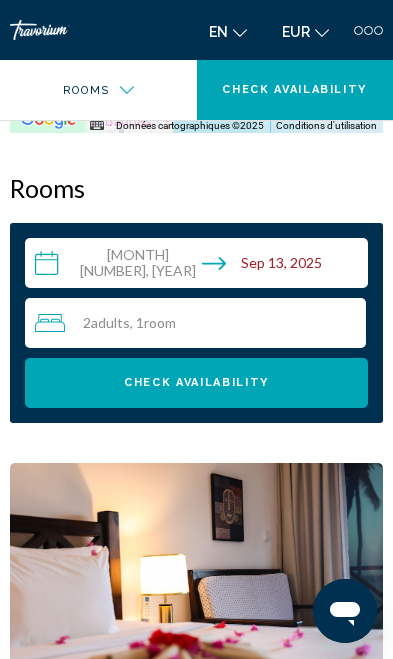 click on "More rates" at bounding box center (105, 1106) 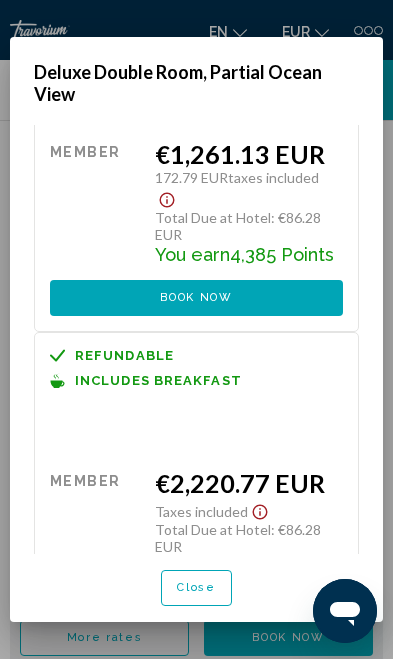 scroll, scrollTop: 184, scrollLeft: 0, axis: vertical 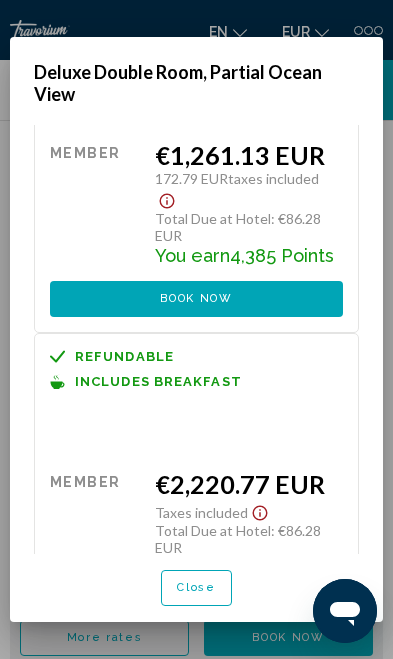 click on "Refundable
Non-refundable
Non-refundable
Includes Breakfast     Retail  €2,152.55 EUR  You save  €891.42 EUR  41%  when you redeem    Member  €1,261.13 EUR  172.79 EUR  Taxes included
Total Due at Hotel : €86.28 EUR  You earn  4,385  Points  Book now No longer available
Refundable
Non-refundable
Non-refundable
Includes Breakfast     Retail  $0.00  when you redeem    Member  €2,220.77 EUR  Taxes included
Total Due at Hotel : €86.28 EUR  You earn  7,722  Points  Book now No longer available" at bounding box center (196, 339) 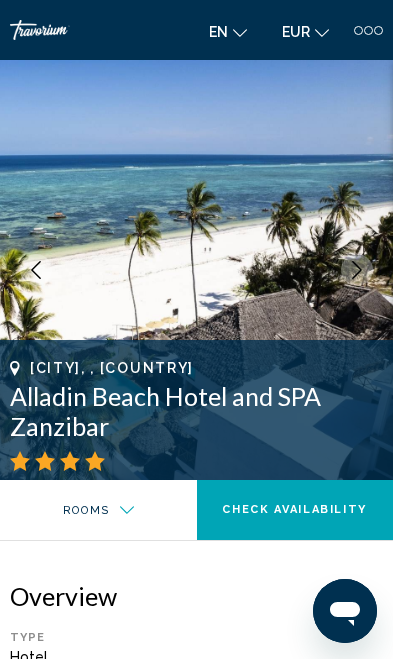 scroll, scrollTop: 2764, scrollLeft: 0, axis: vertical 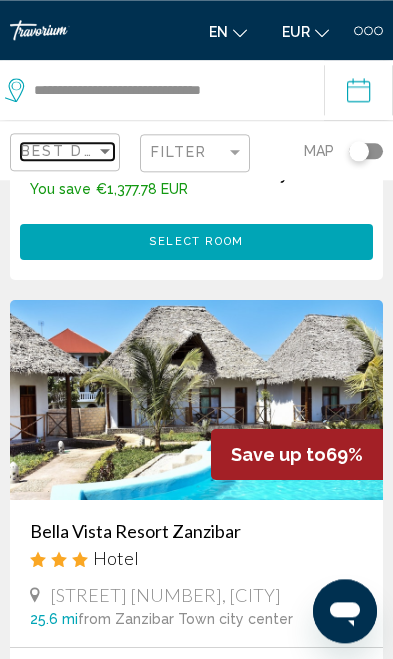 click on "Best Deals" at bounding box center [73, 151] 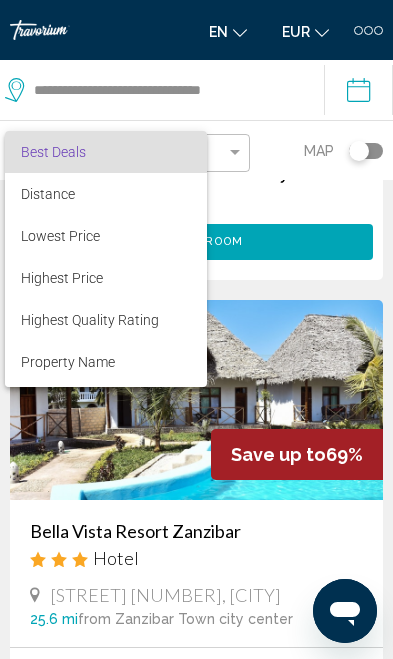 click at bounding box center [196, 329] 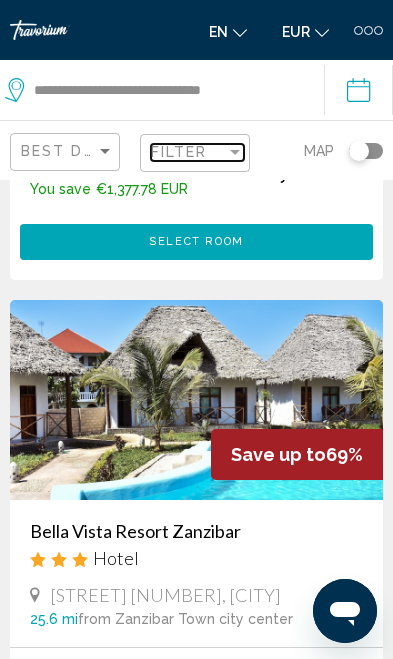 click at bounding box center [235, 152] 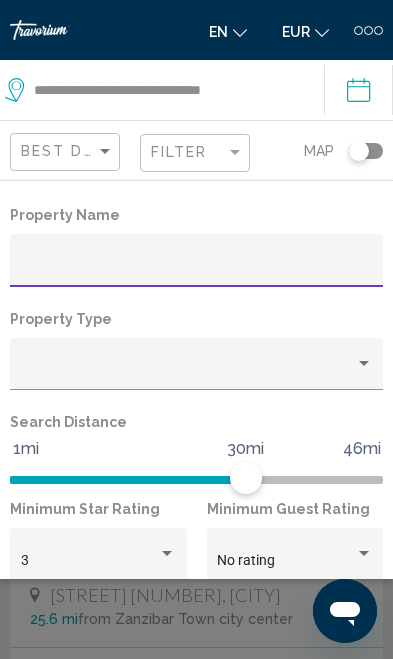 scroll, scrollTop: 508, scrollLeft: 0, axis: vertical 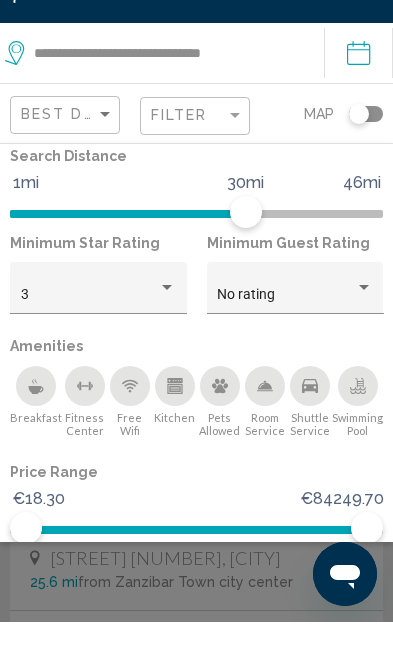 click on "3" at bounding box center (90, 332) 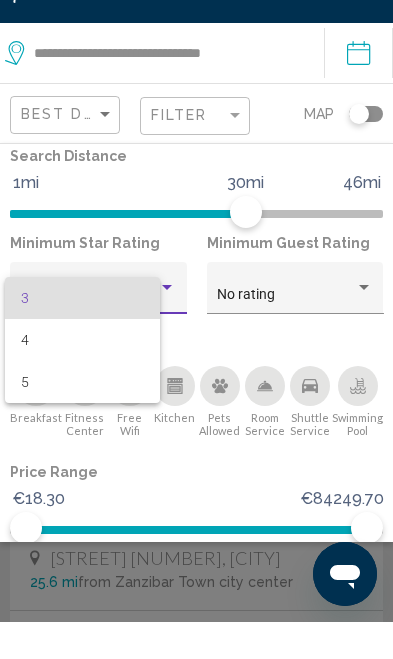 scroll, scrollTop: 545, scrollLeft: 0, axis: vertical 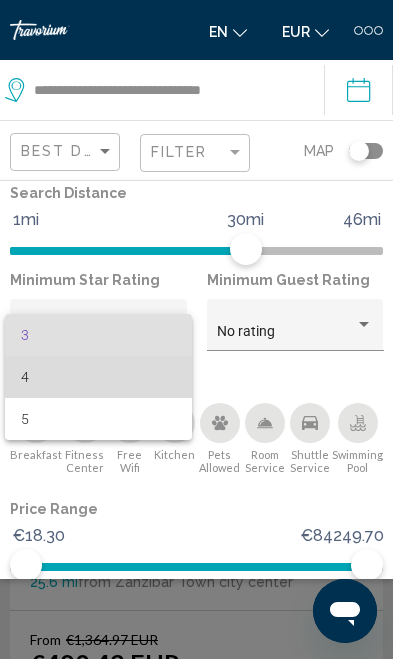 click on "4" at bounding box center [99, 377] 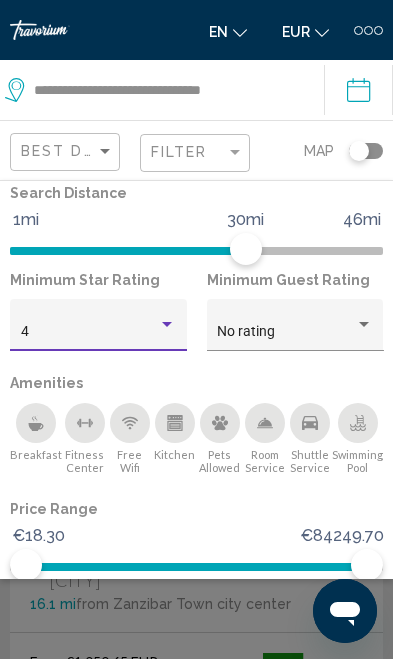 click on "Show Results" 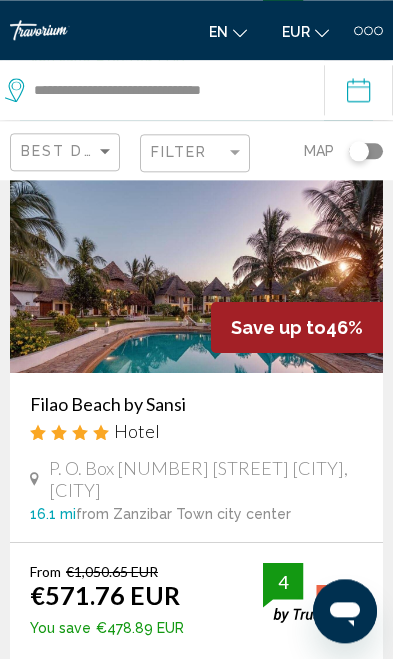 scroll, scrollTop: 634, scrollLeft: 0, axis: vertical 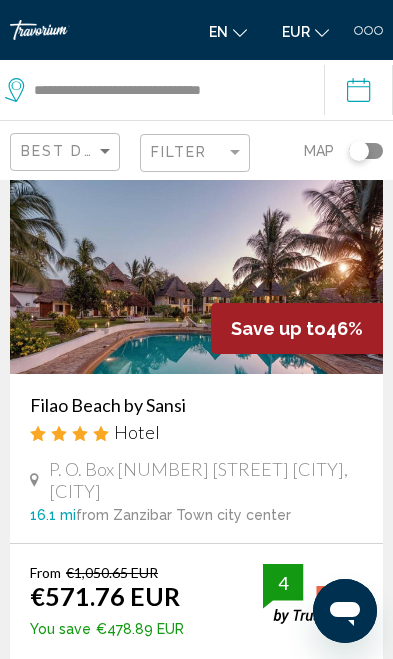 click on "Filao Beach by Sansi" at bounding box center (196, 405) 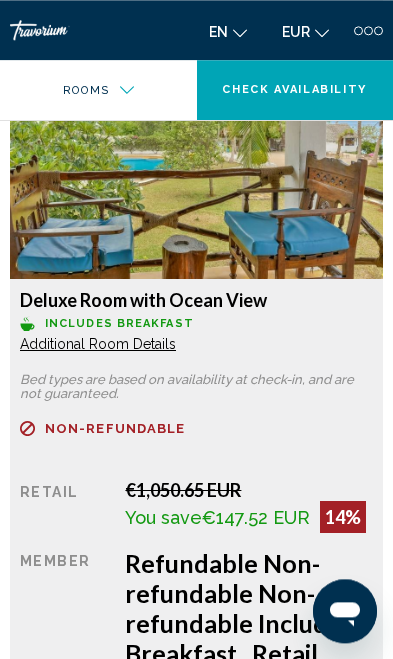 scroll, scrollTop: 4010, scrollLeft: 0, axis: vertical 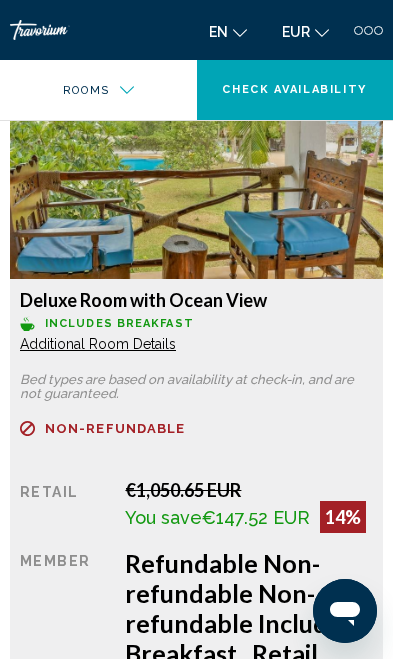 click on "More rates" at bounding box center [104, -711] 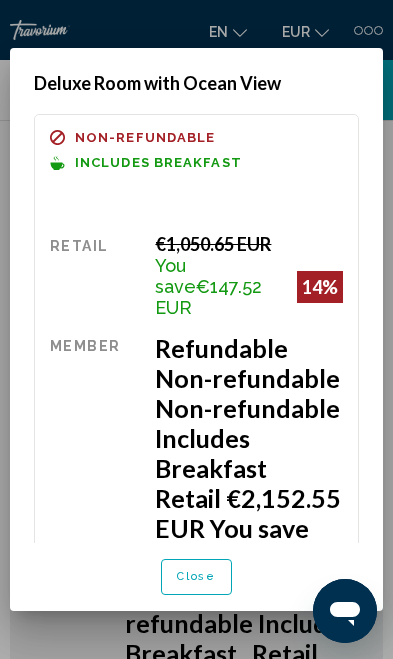 scroll, scrollTop: 0, scrollLeft: 0, axis: both 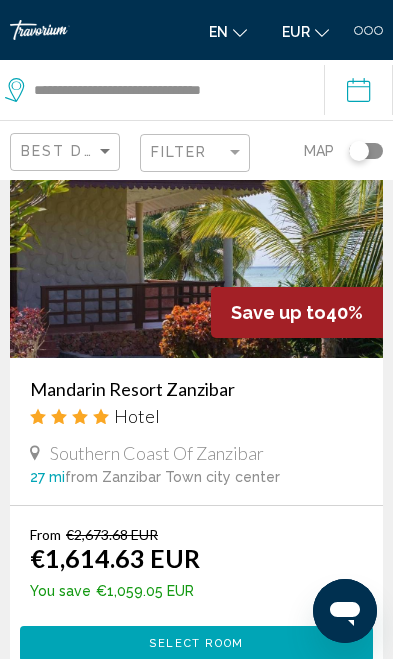 click on "[HOTEL_NAME]" at bounding box center [196, 389] 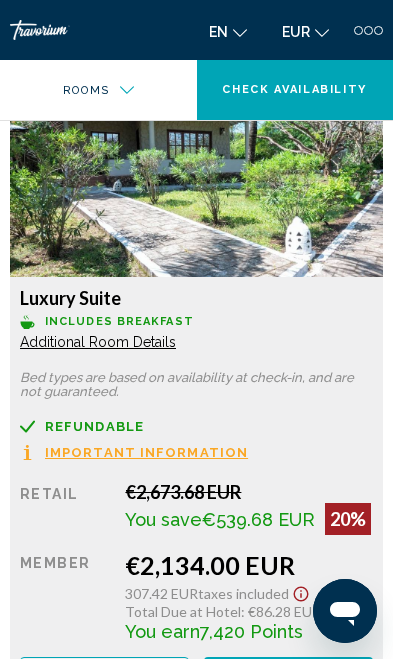 scroll, scrollTop: 3346, scrollLeft: 0, axis: vertical 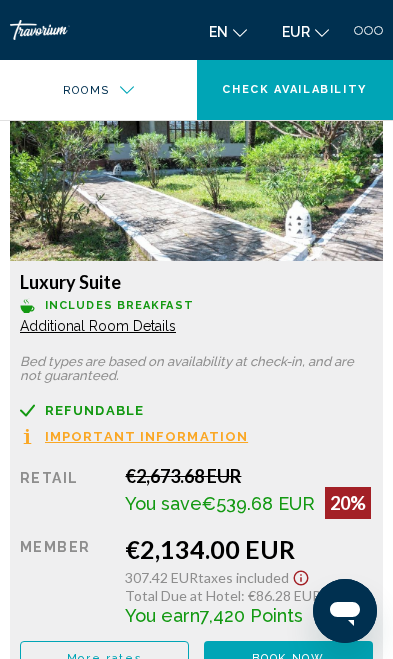 click on "More rates" at bounding box center (104, -37) 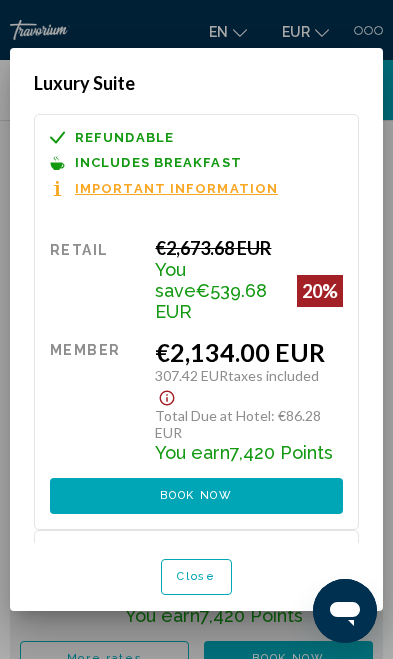 scroll, scrollTop: 0, scrollLeft: 0, axis: both 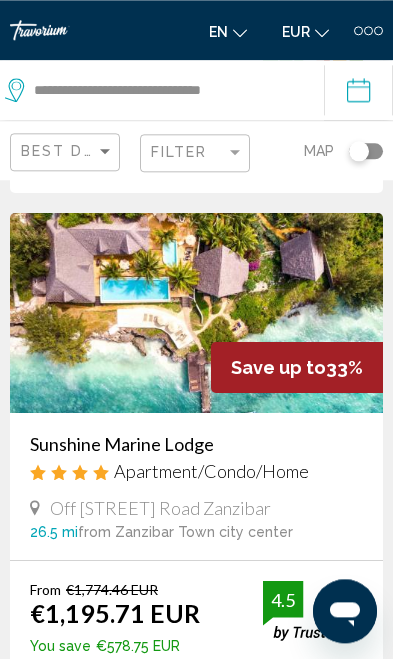 click on "Sunshine Marine Lodge" at bounding box center [196, 444] 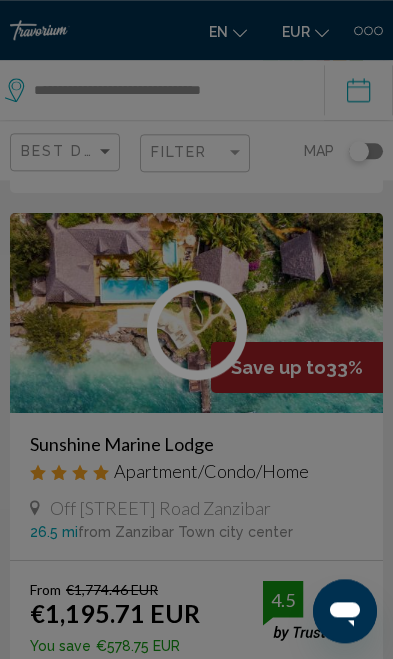 scroll, scrollTop: 4448, scrollLeft: 0, axis: vertical 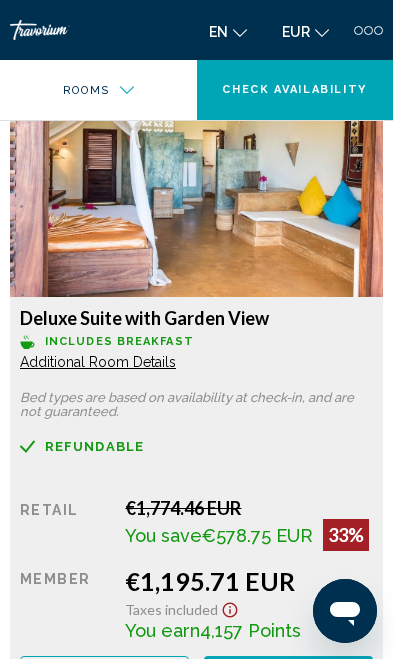 click on "More rates" at bounding box center [104, 674] 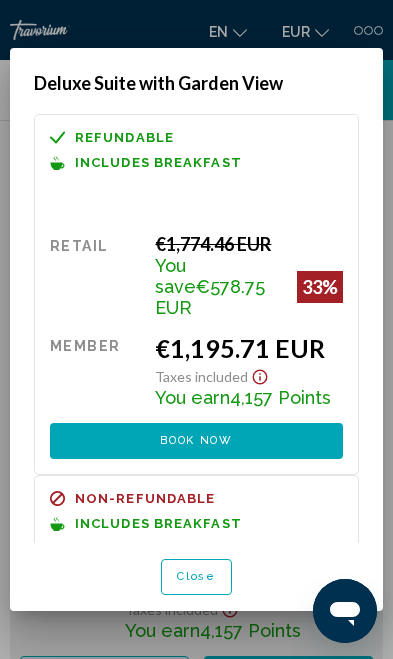 scroll, scrollTop: 0, scrollLeft: 0, axis: both 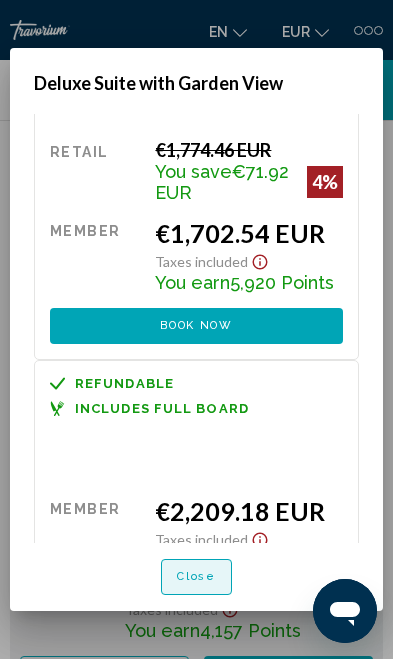 click on "Close" at bounding box center (196, 577) 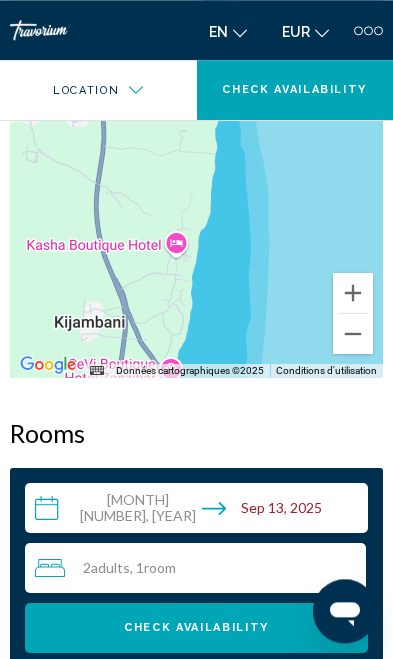 scroll, scrollTop: 1907, scrollLeft: 0, axis: vertical 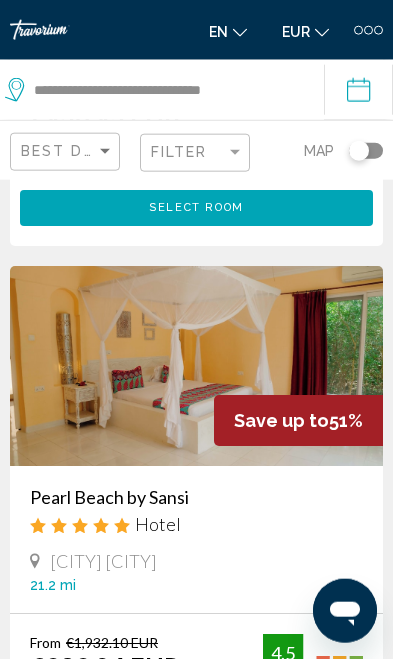 click at bounding box center [196, 366] 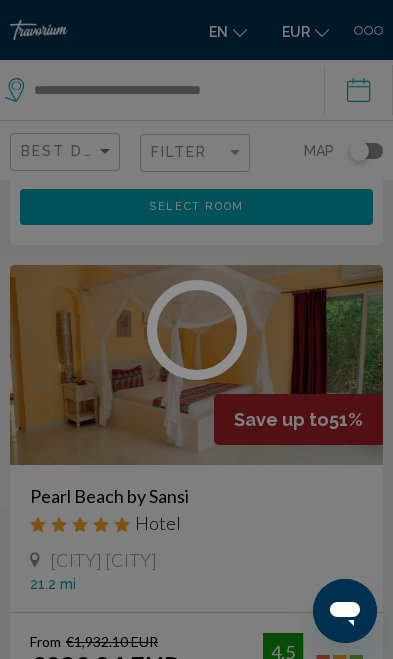 scroll, scrollTop: 0, scrollLeft: 0, axis: both 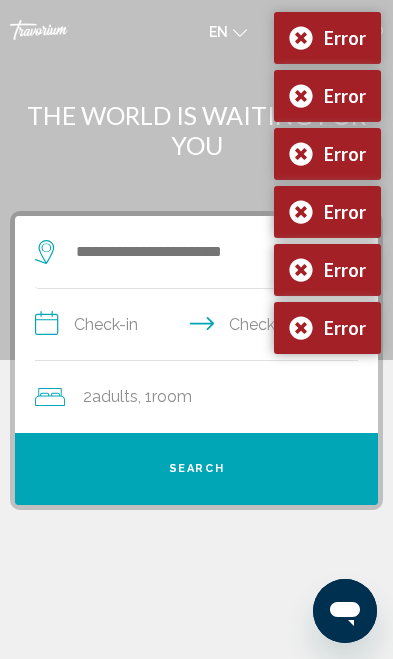 click on "Error" at bounding box center [327, 328] 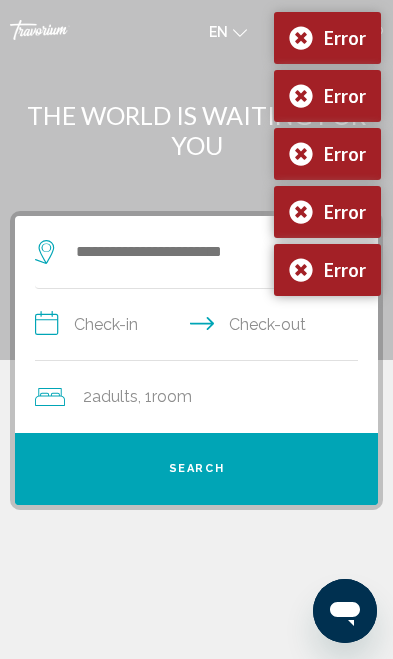 click on "Error" at bounding box center (327, 270) 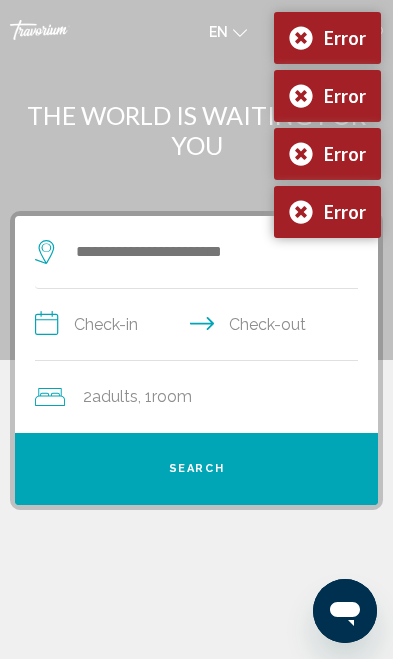 click on "Error" at bounding box center [327, 212] 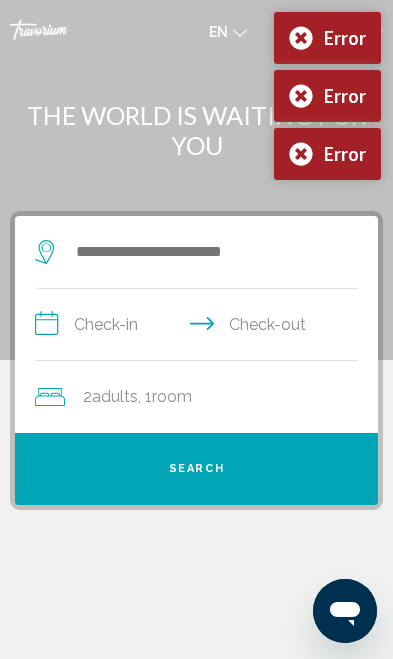 click on "Error" at bounding box center (327, 154) 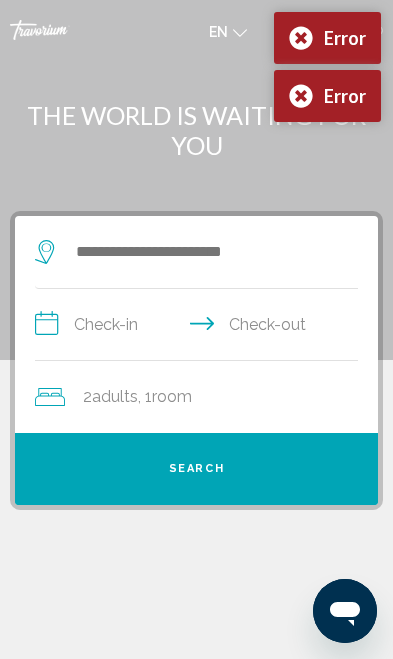 click on "Error" at bounding box center [327, 96] 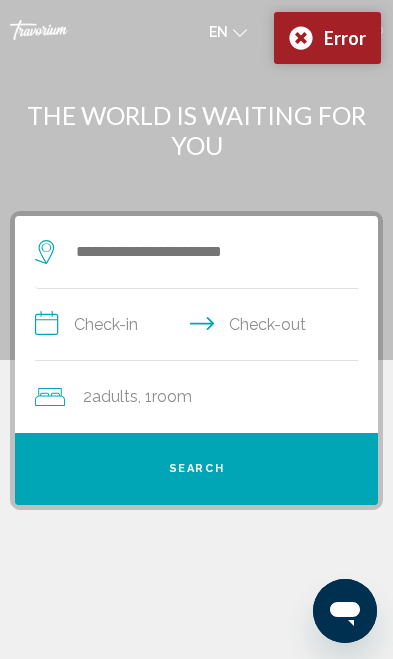 click on "Error" at bounding box center [327, 38] 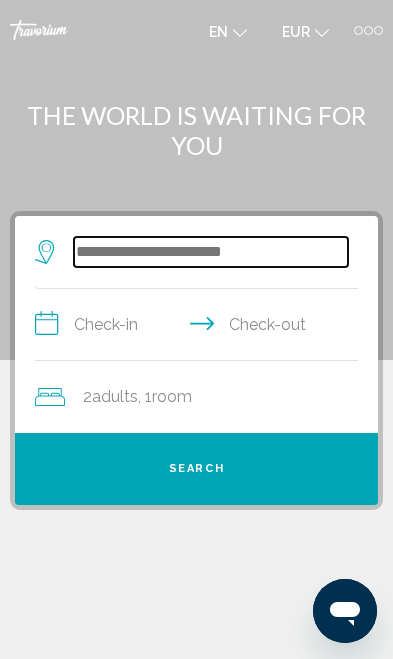 click at bounding box center (211, 252) 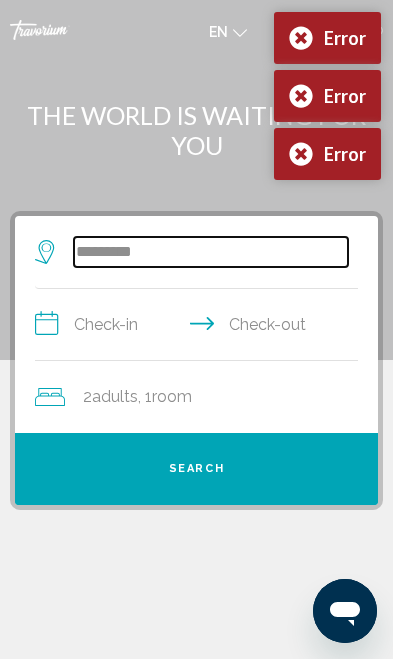 type on "********" 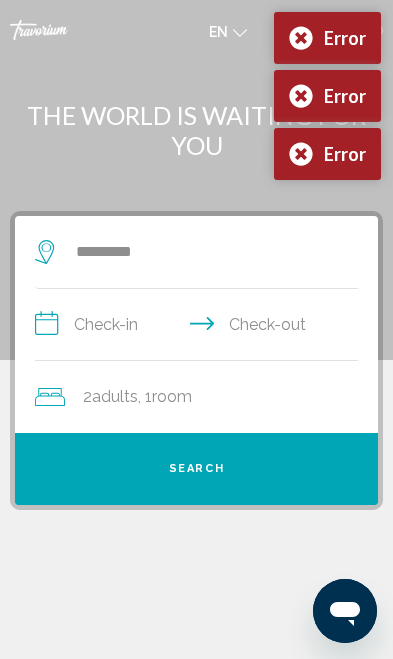 click on "**********" at bounding box center [200, 327] 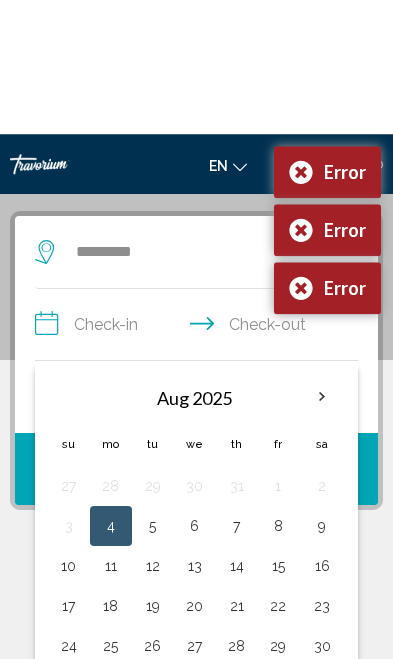 scroll, scrollTop: 146, scrollLeft: 0, axis: vertical 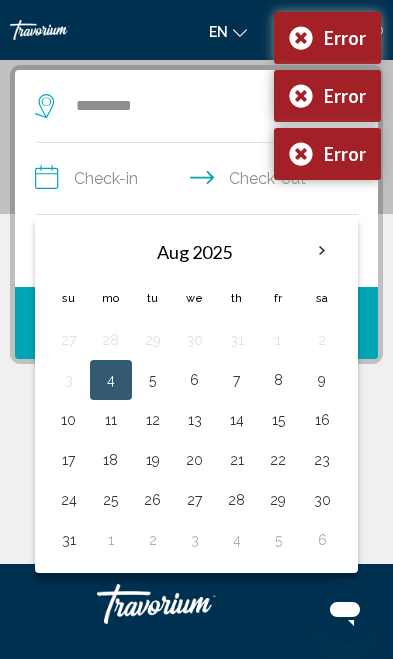 click at bounding box center [197, 604] 